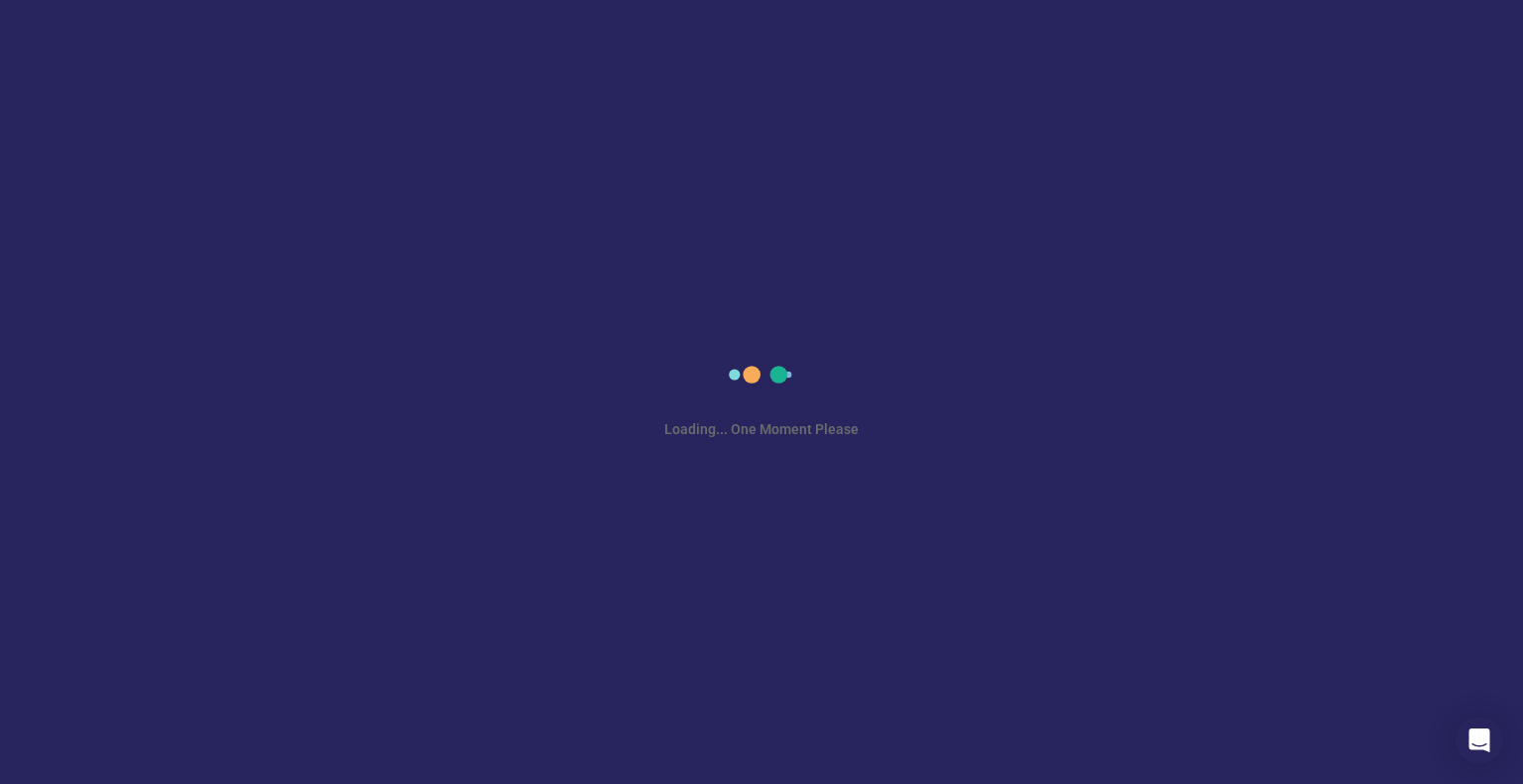 scroll, scrollTop: 0, scrollLeft: 0, axis: both 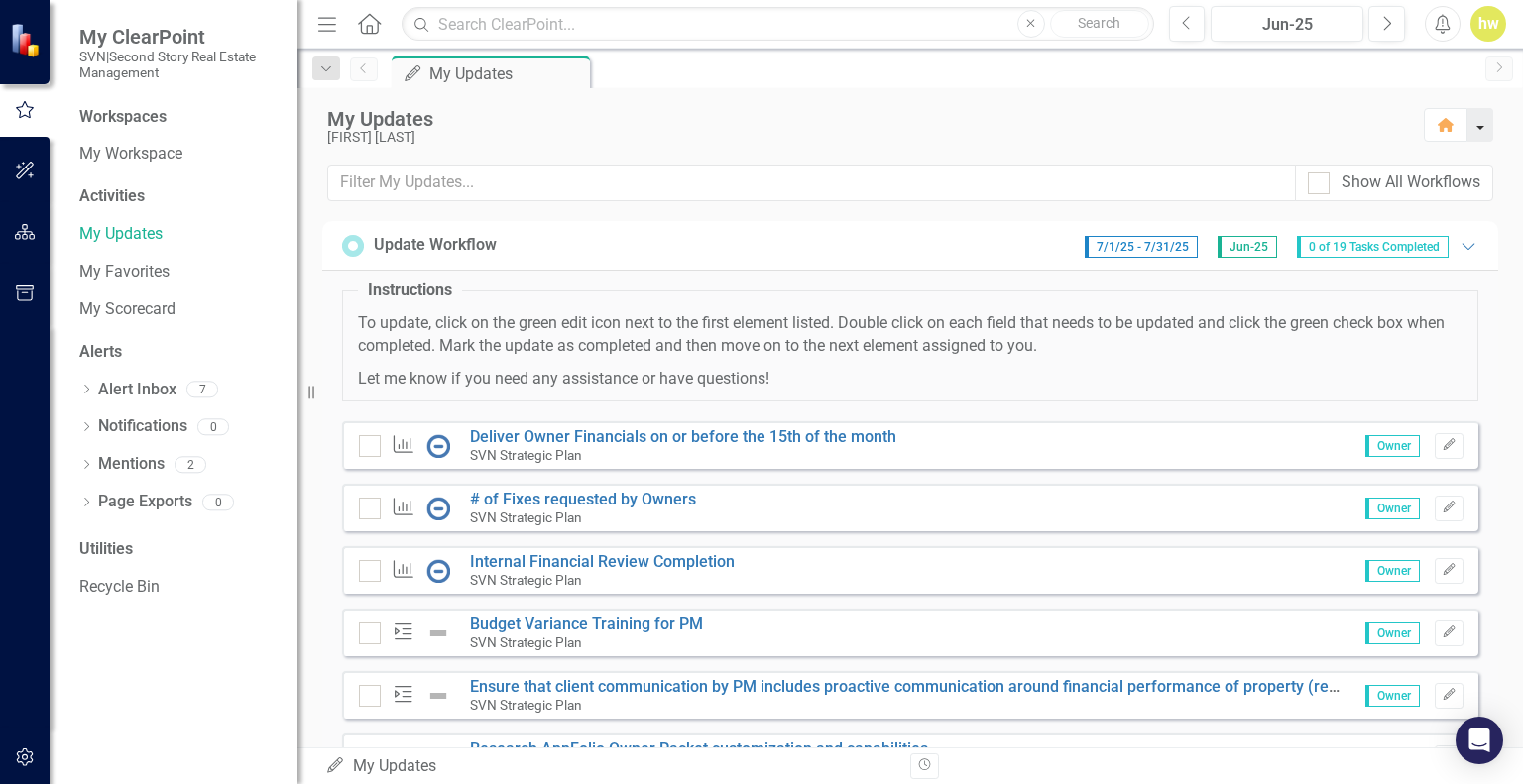 click at bounding box center (1480, 125) 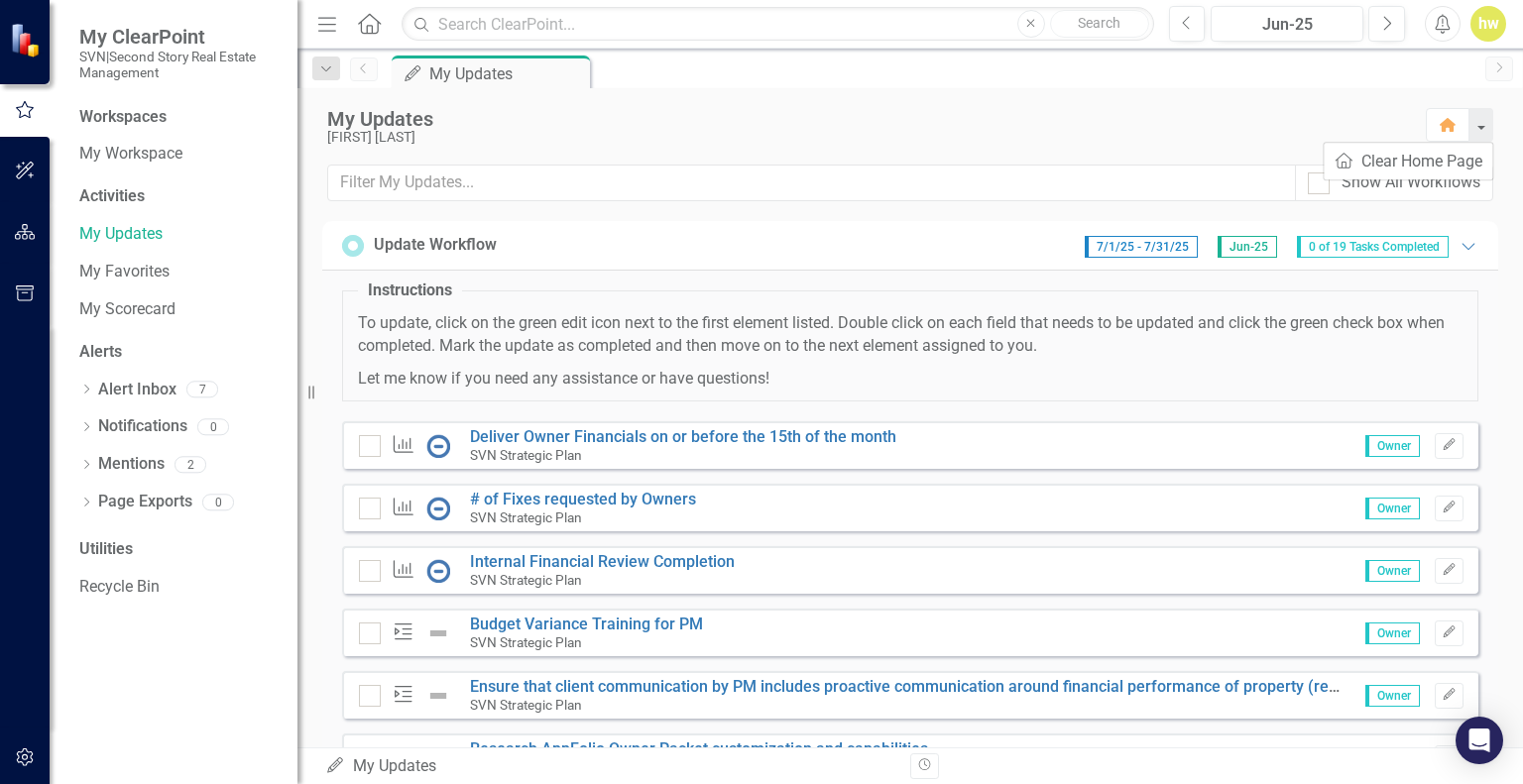 click on "My Updates" at bounding box center [867, 119] 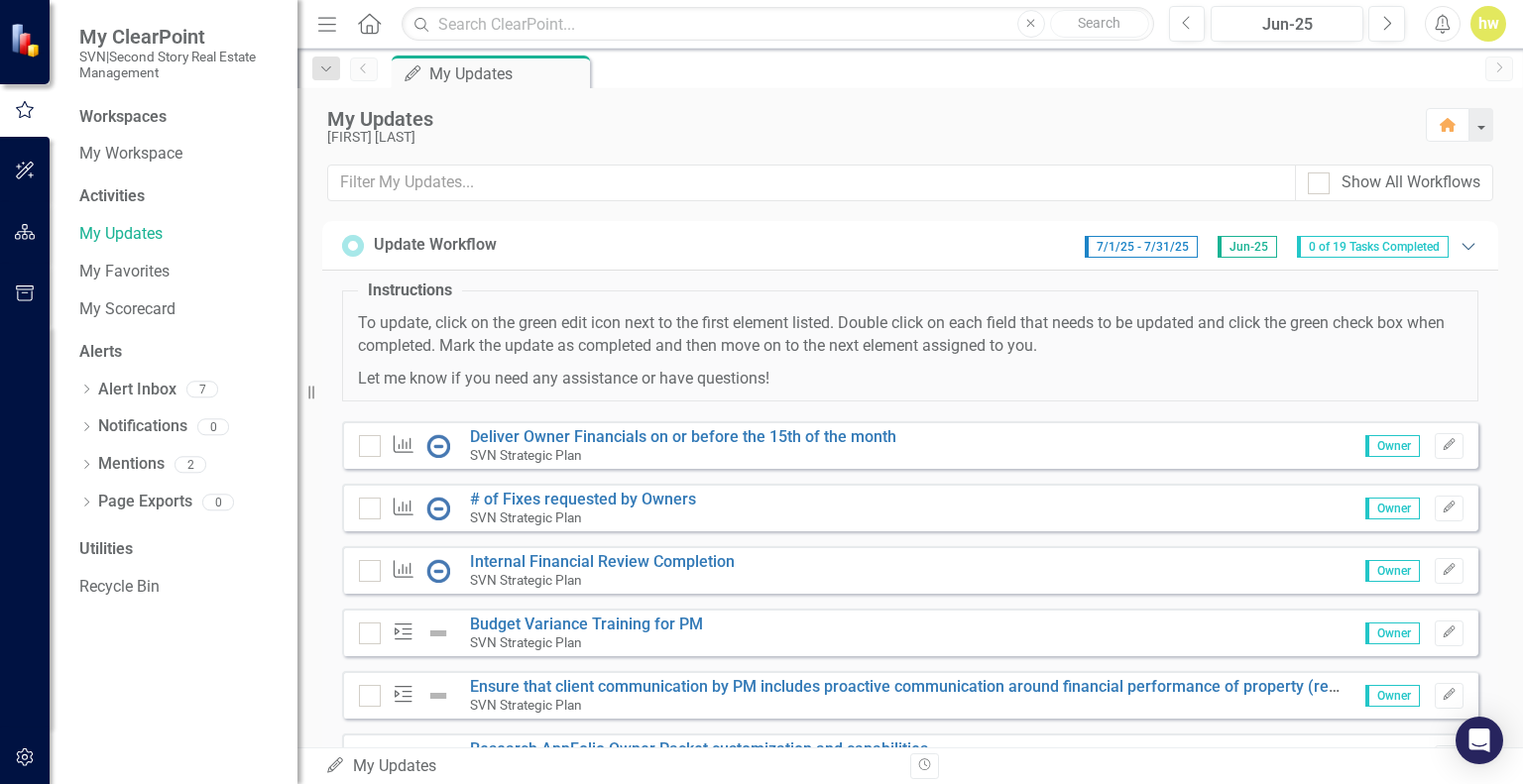 click on "Expanded" at bounding box center (1468, 246) 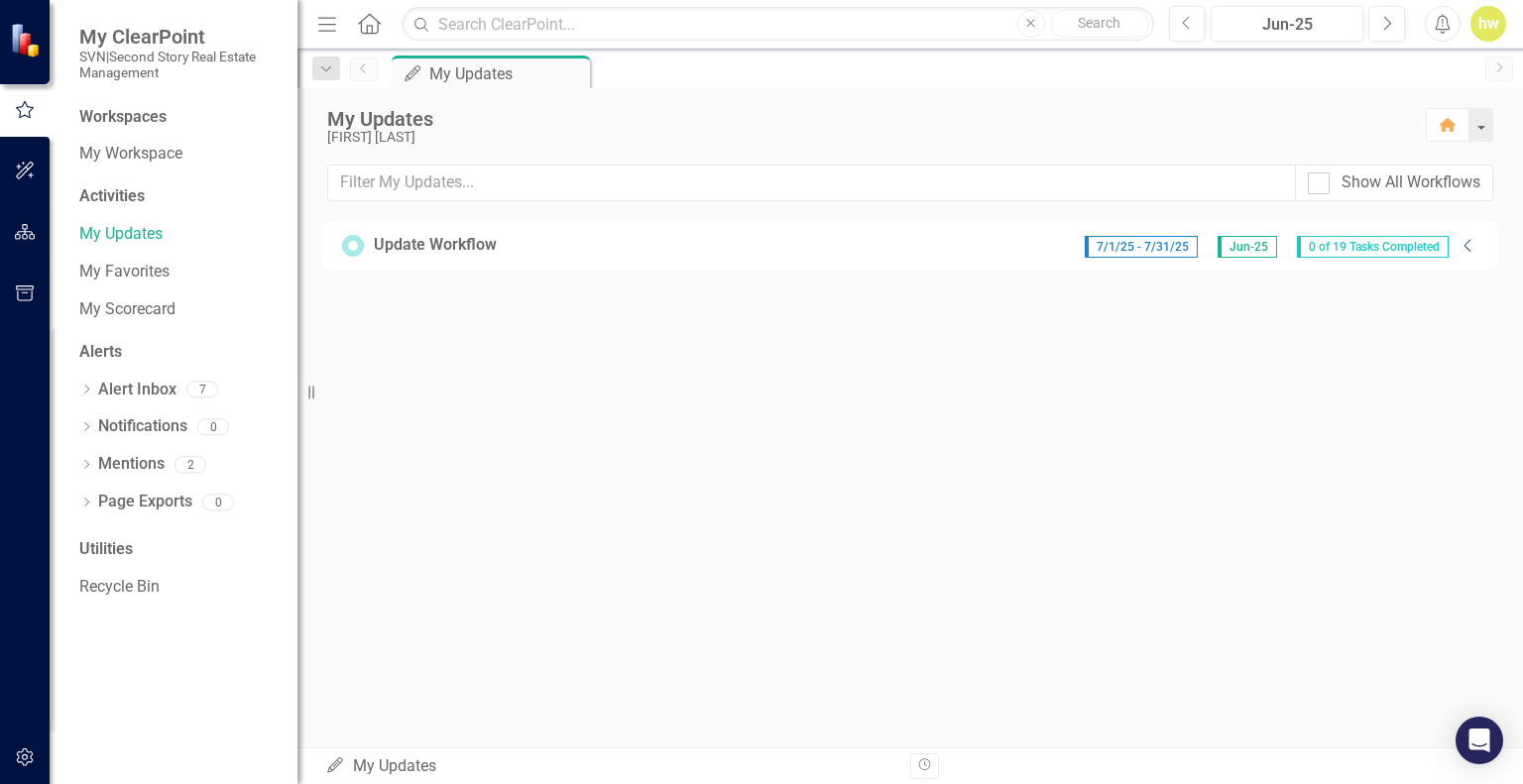 click on "Collapse" at bounding box center [1468, 246] 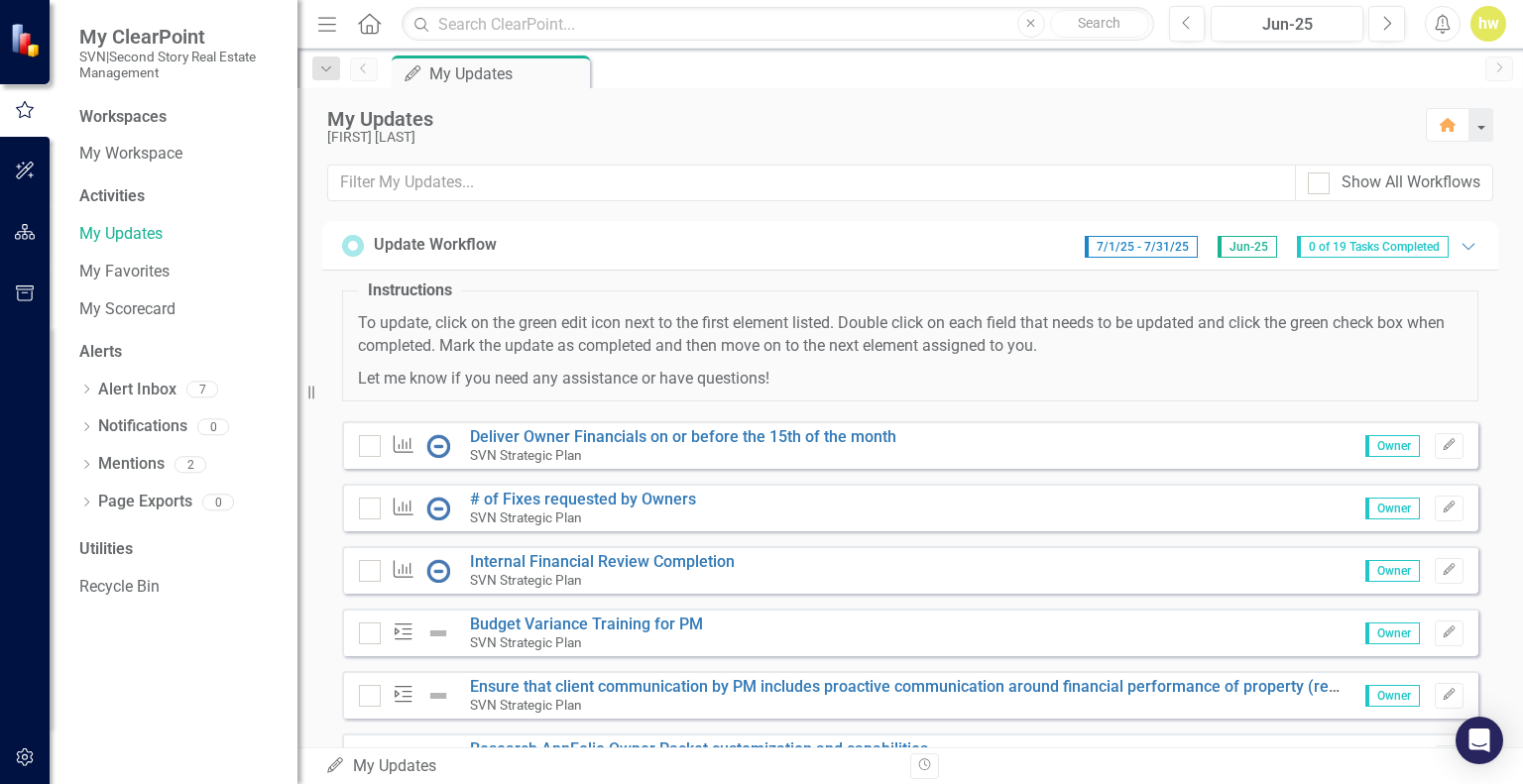 click on "7/1/25 - 7/31/25" at bounding box center [1141, 247] 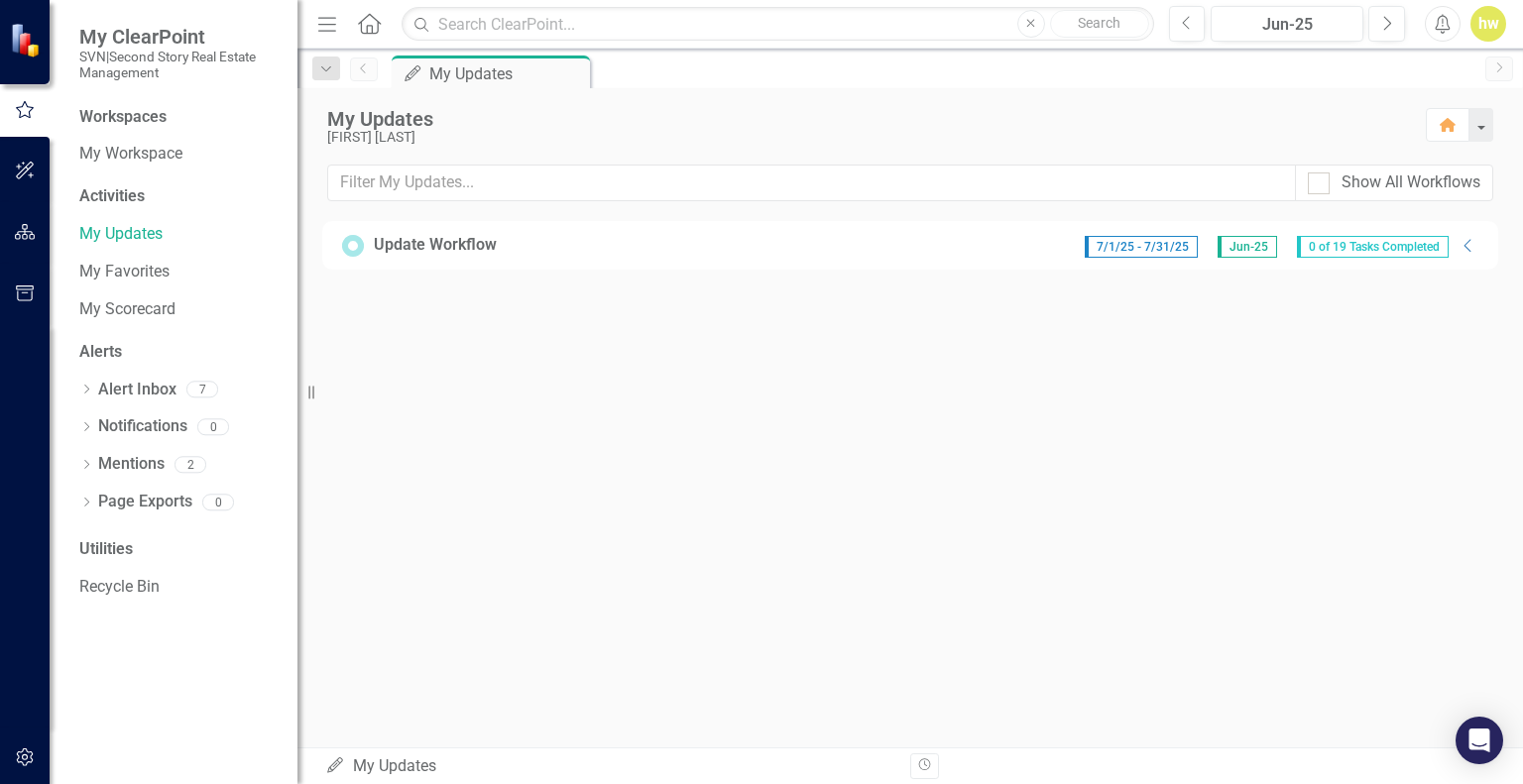 click on "7/1/25 - 7/31/25" at bounding box center (1141, 247) 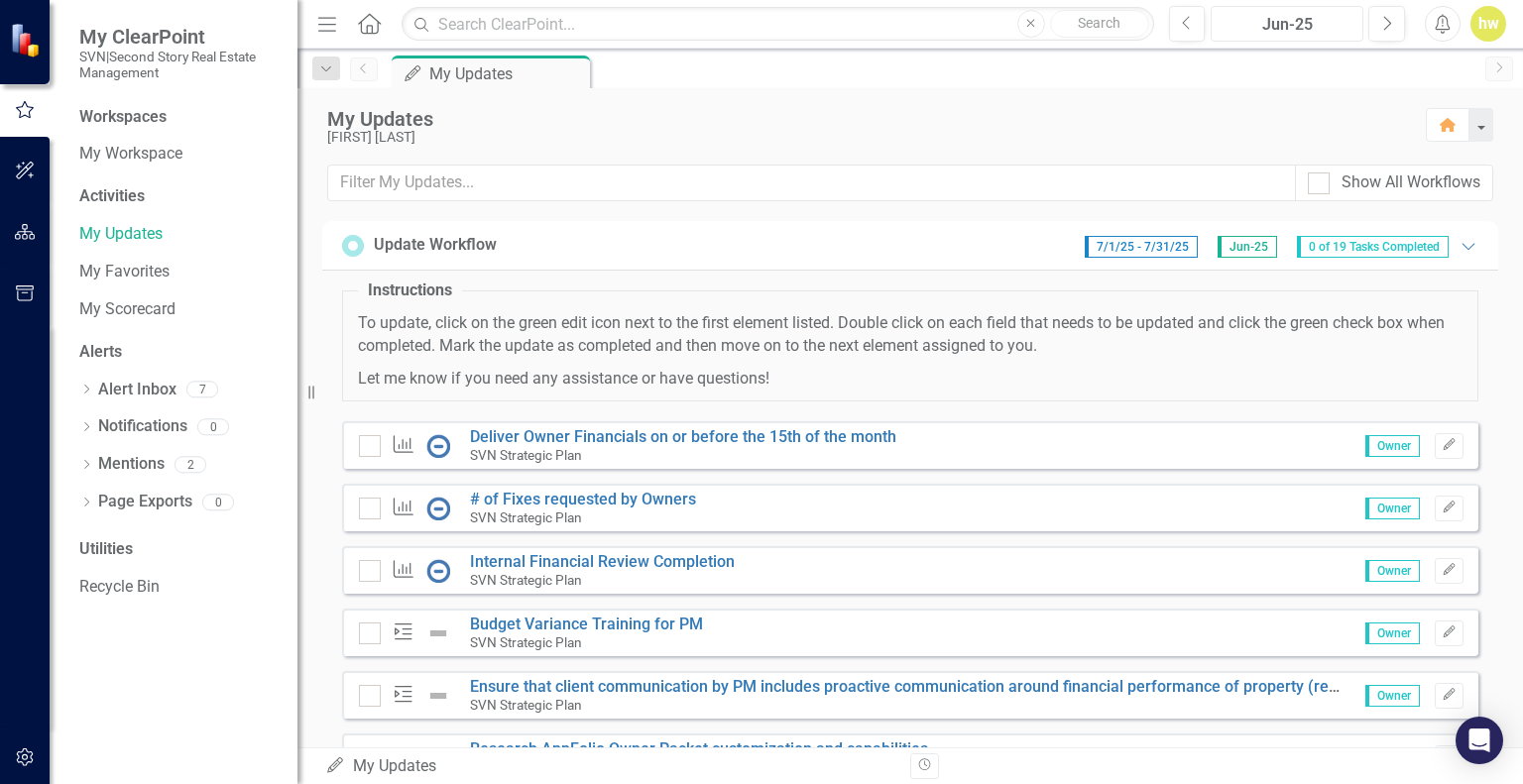 click on "Jun-25" at bounding box center [1287, 24] 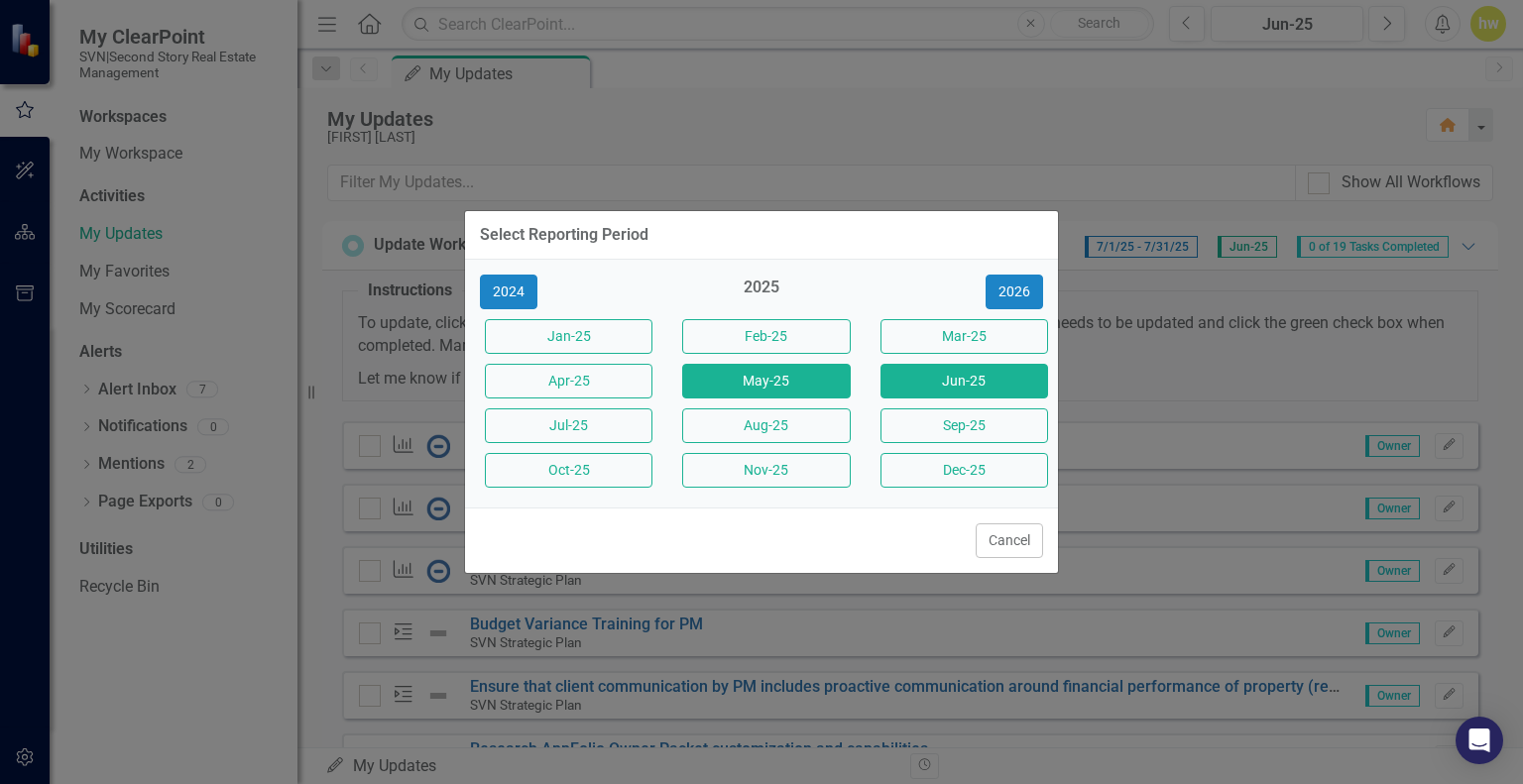 click on "May-25" at bounding box center [568, 336] 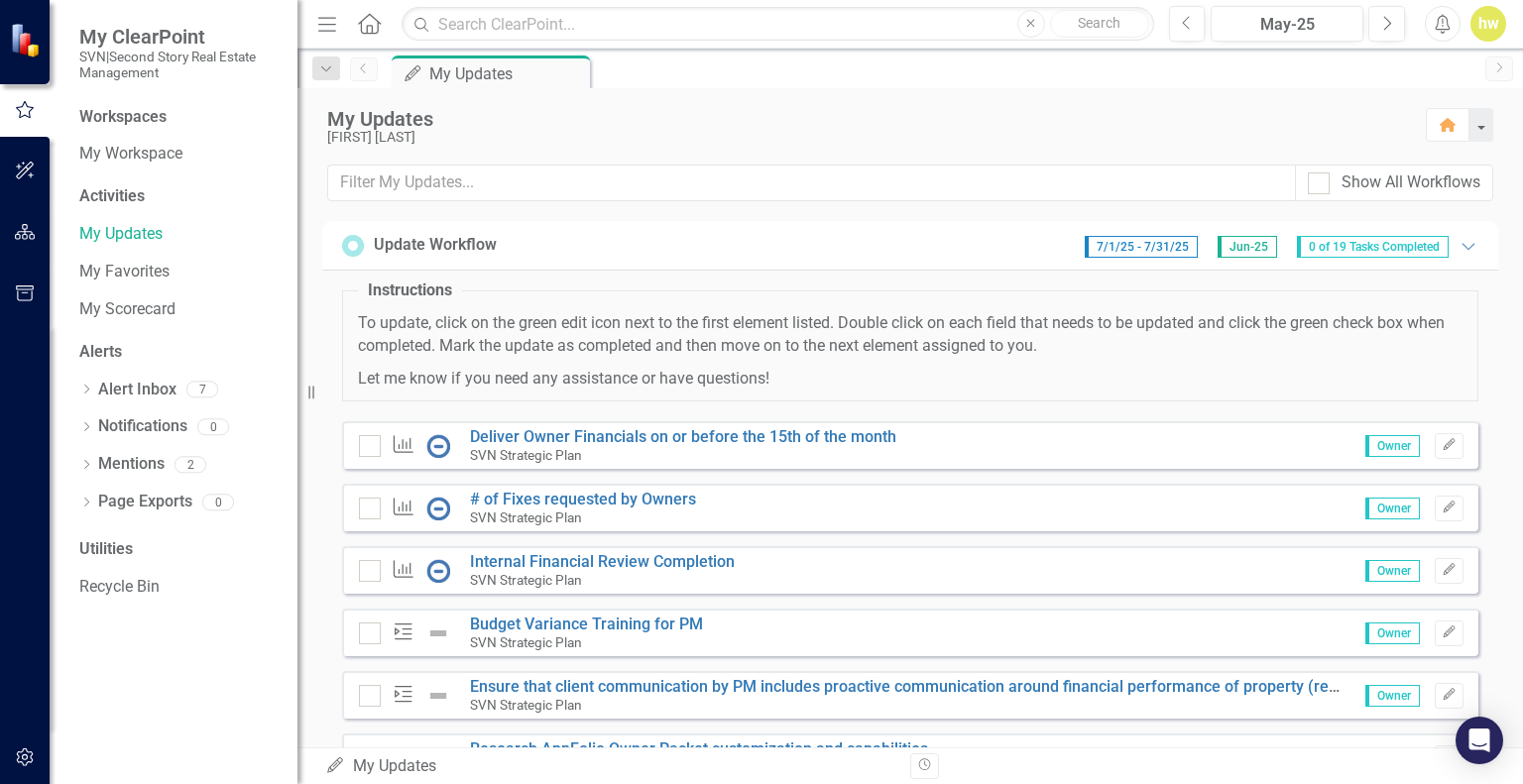 click on "Measure Deliver Owner Financials on or before the 15th of the month SVN Strategic Plan Owner Edit" at bounding box center [910, 445] 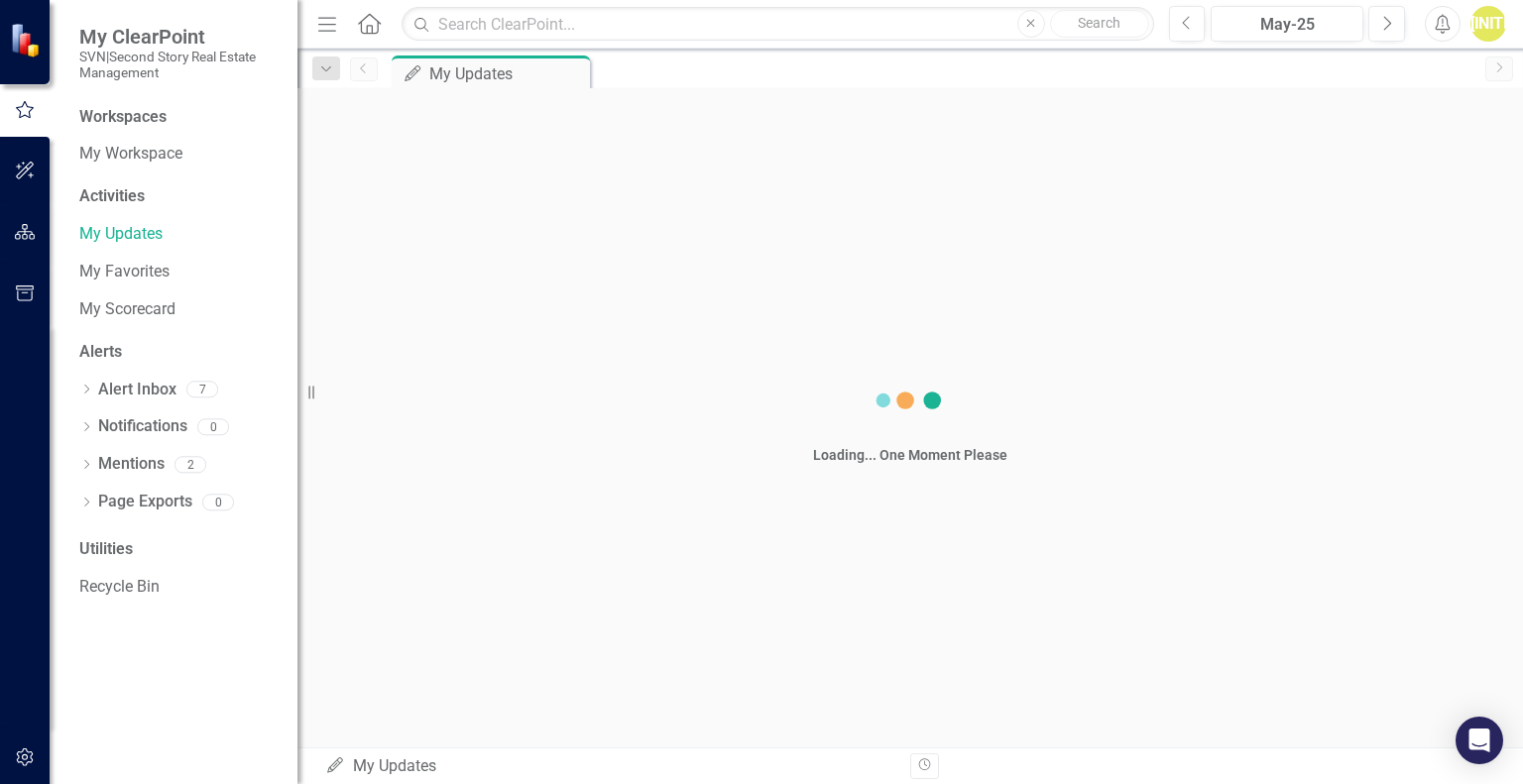 scroll, scrollTop: 0, scrollLeft: 0, axis: both 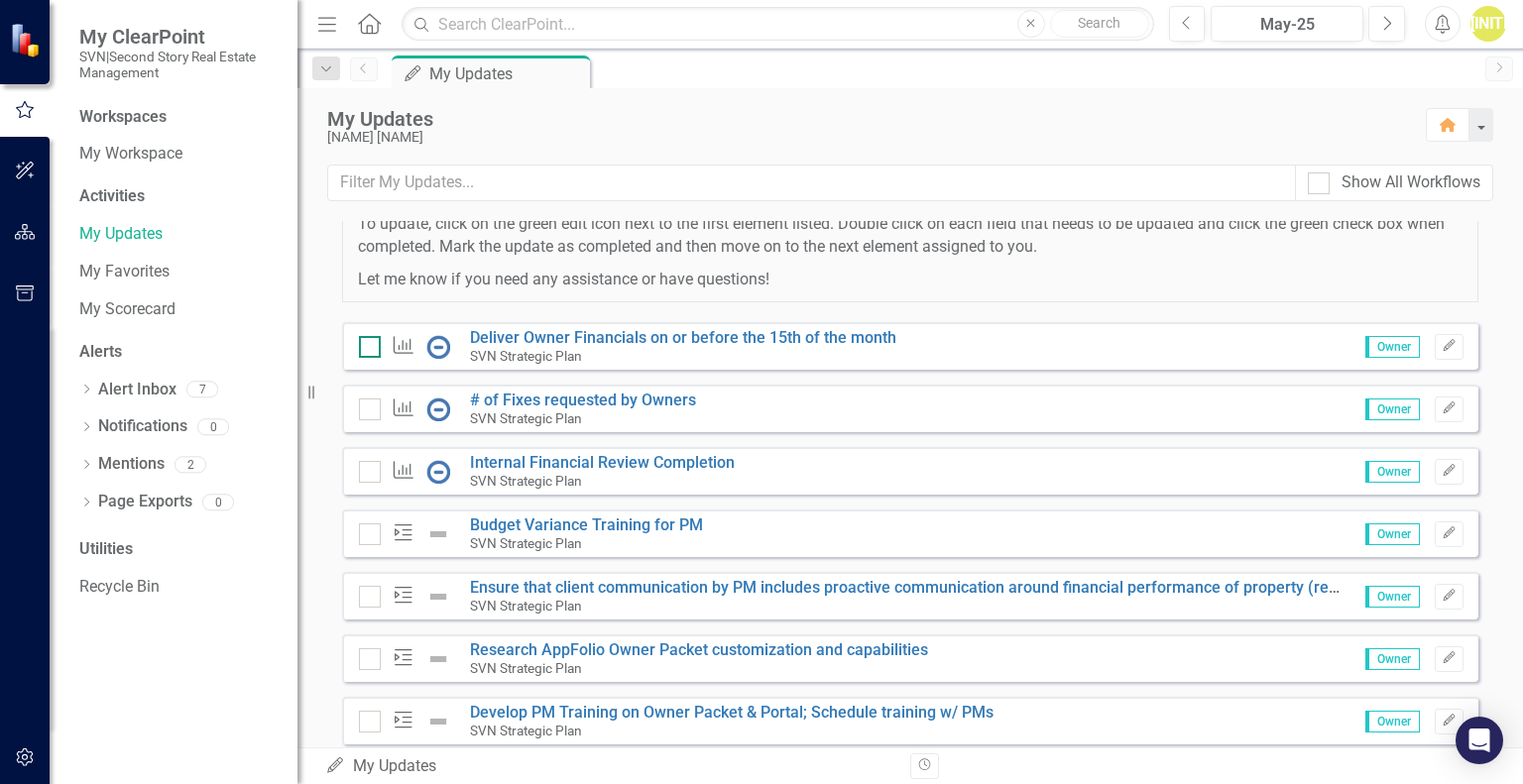 click at bounding box center (370, 347) 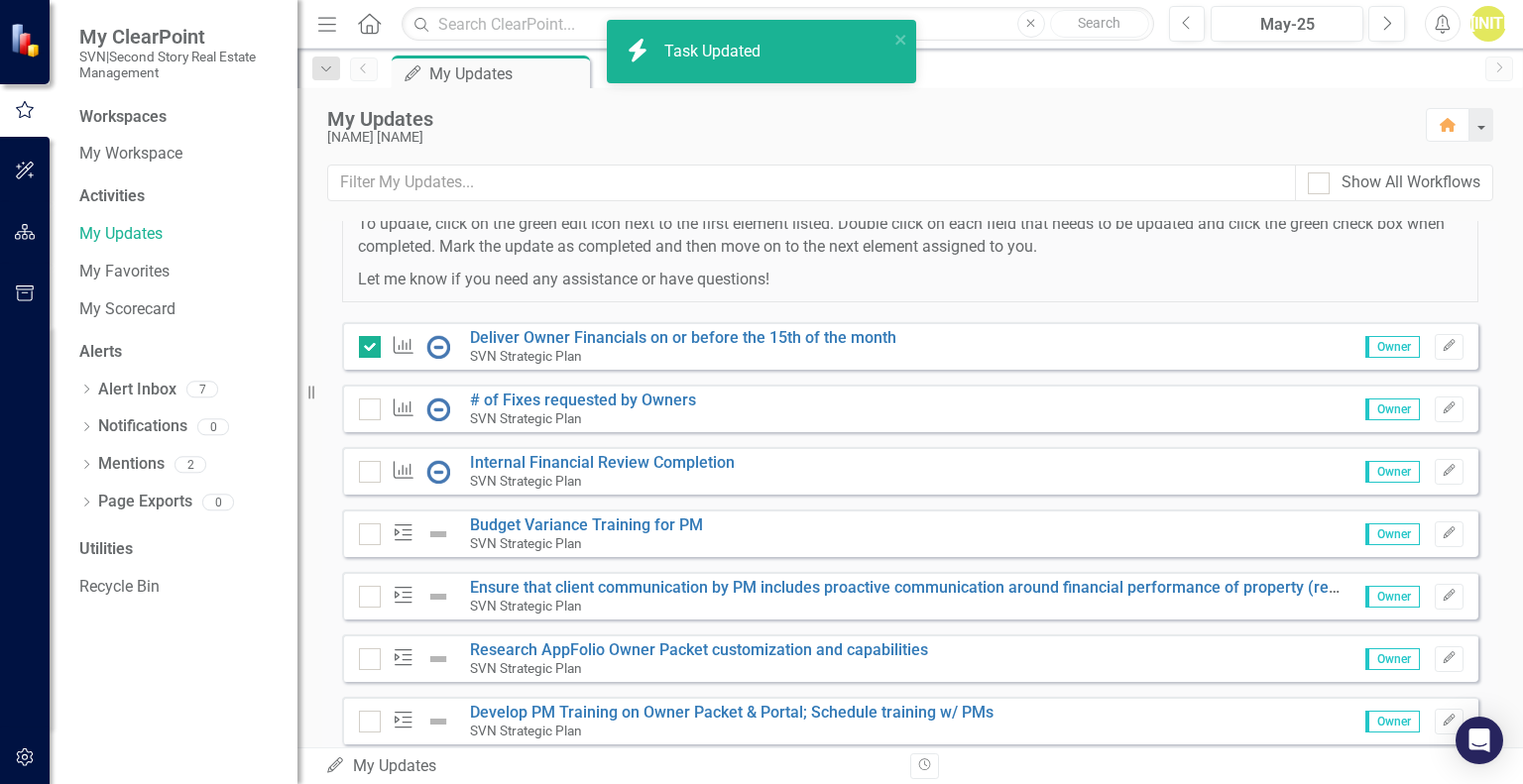 click on "Measure Deliver Owner Financials on or before the 15th of the month SVN Strategic Plan Owner Edit" at bounding box center (910, 346) 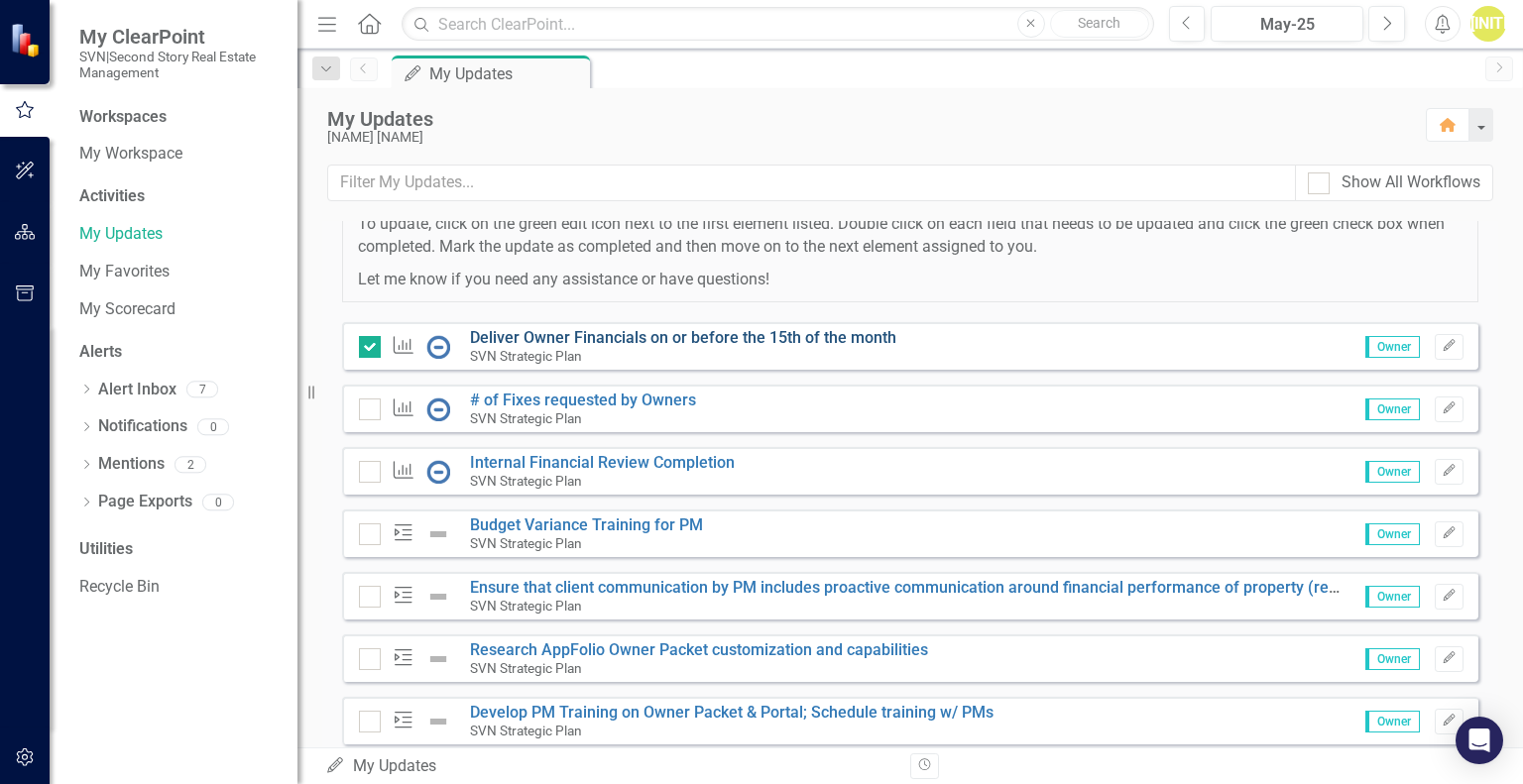 click on "Deliver Owner Financials on or before the 15th of the month" at bounding box center [683, 337] 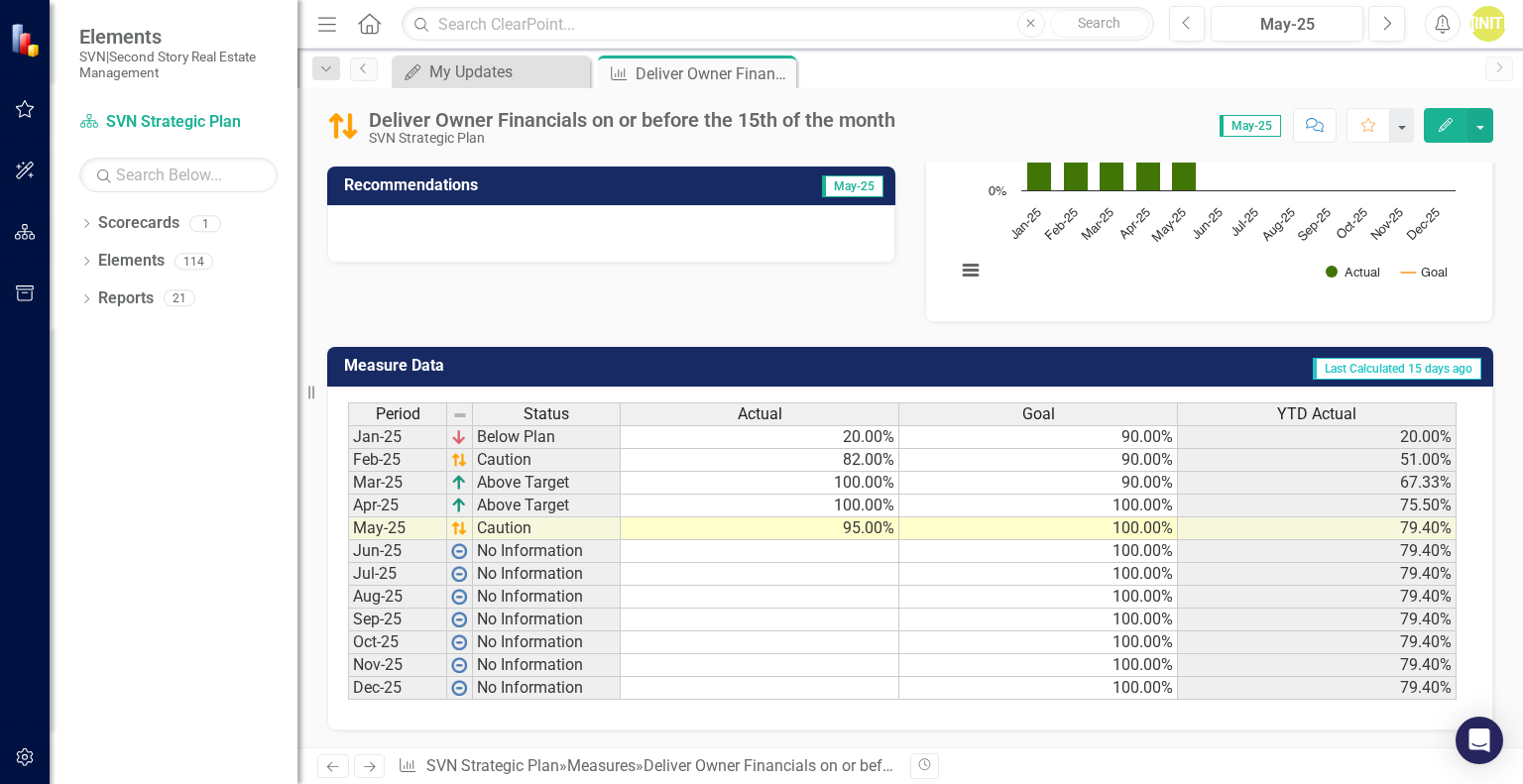 scroll, scrollTop: 0, scrollLeft: 0, axis: both 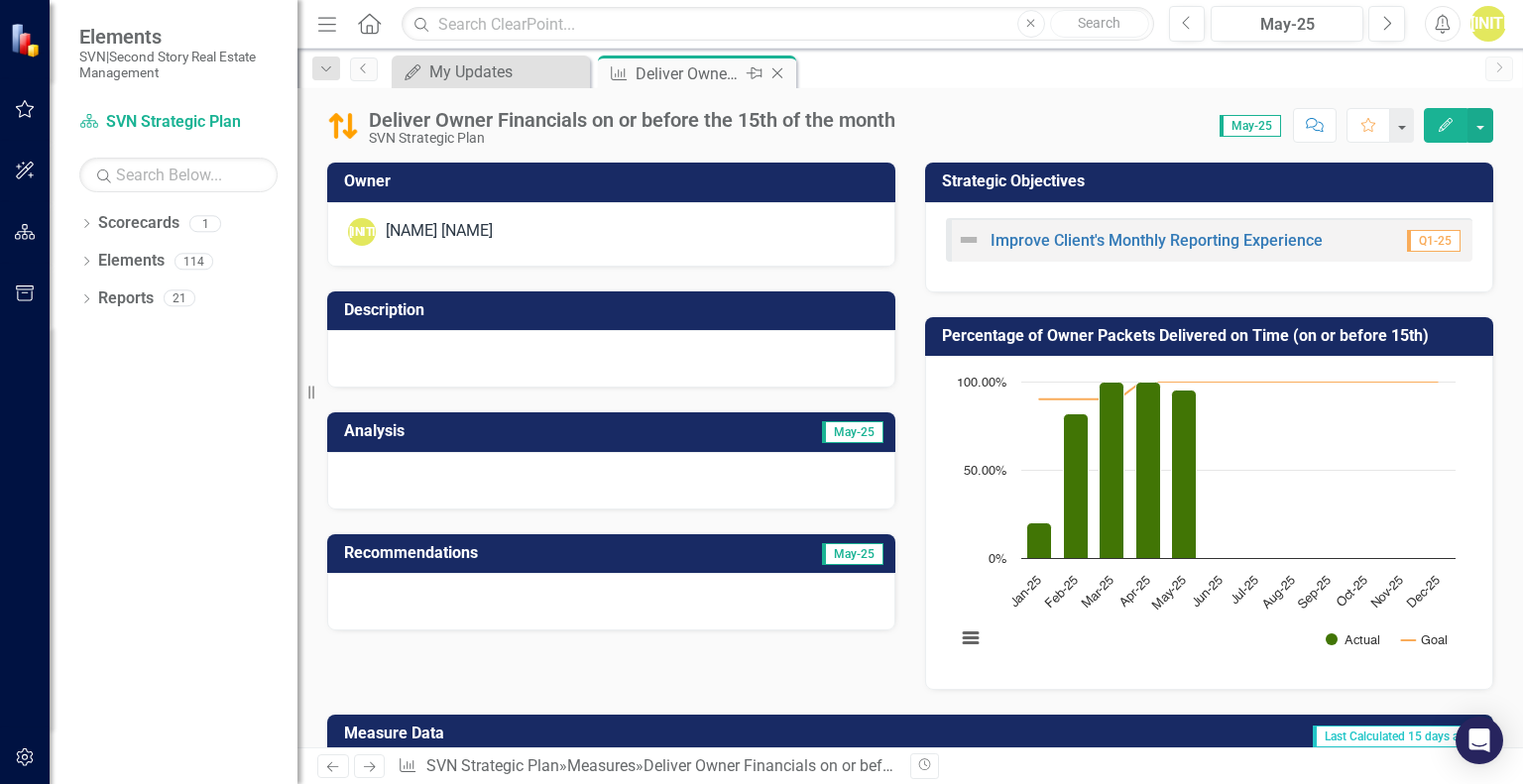 click at bounding box center [777, 73] 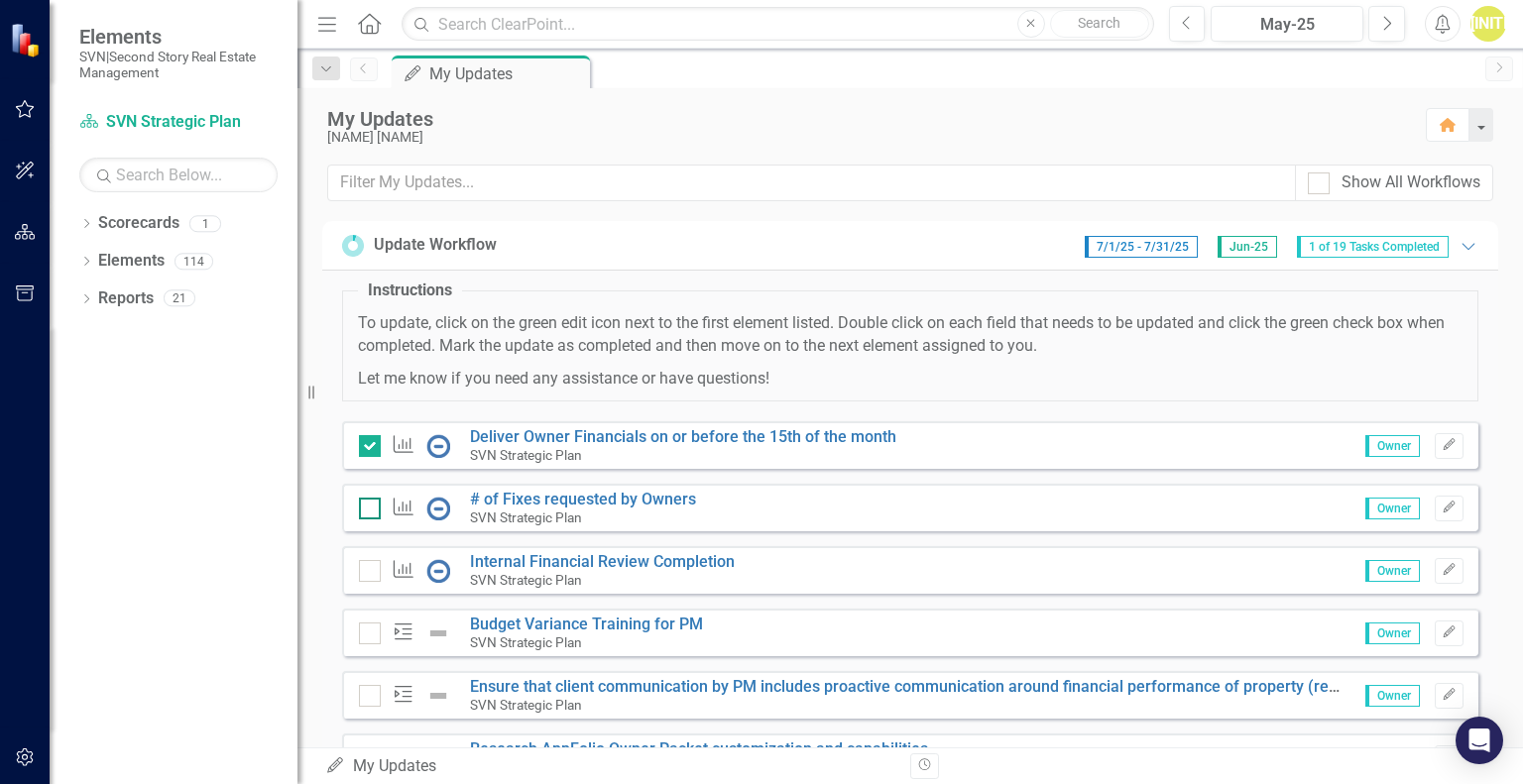 click at bounding box center [365, 504] 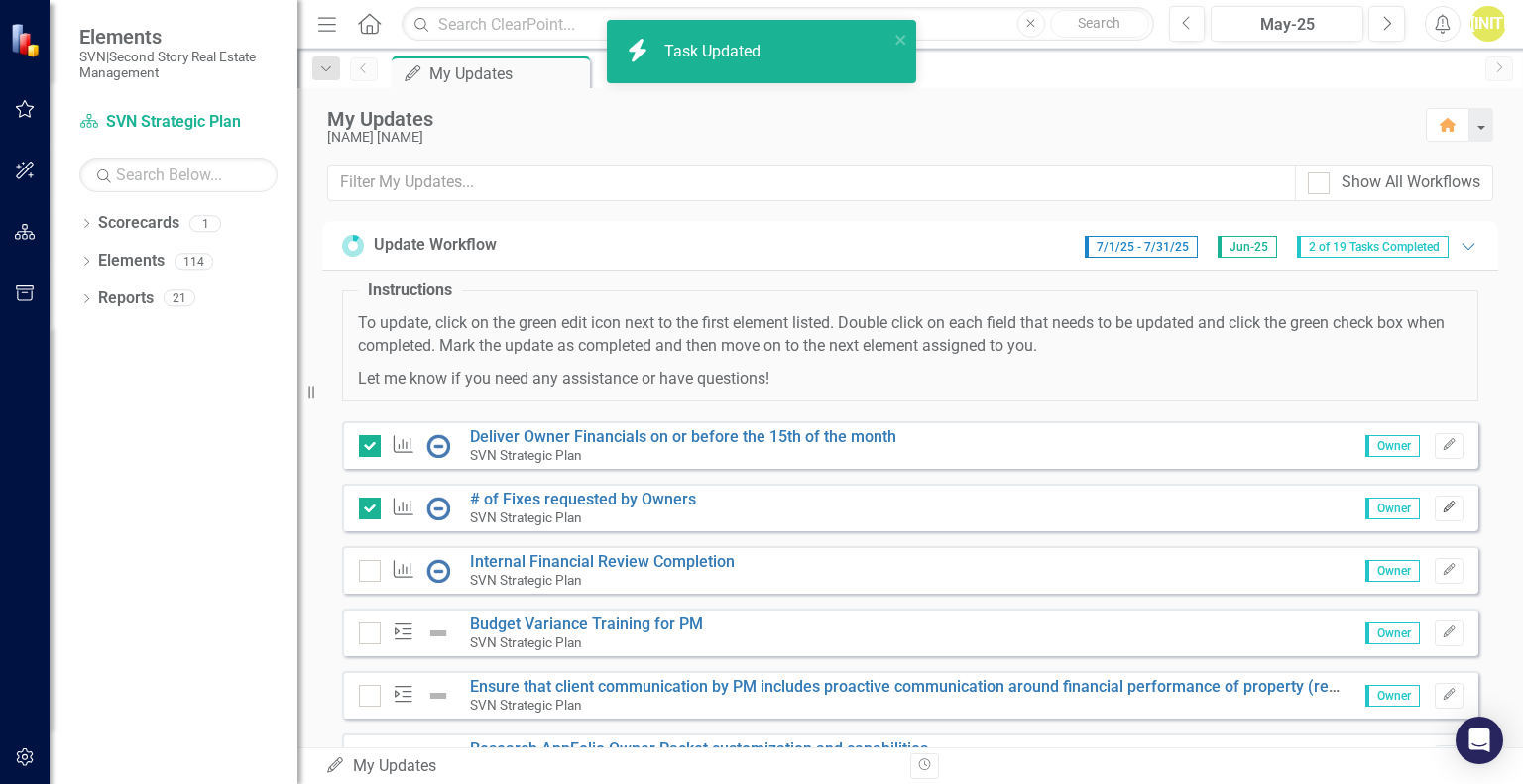click on "Edit" at bounding box center (1449, 446) 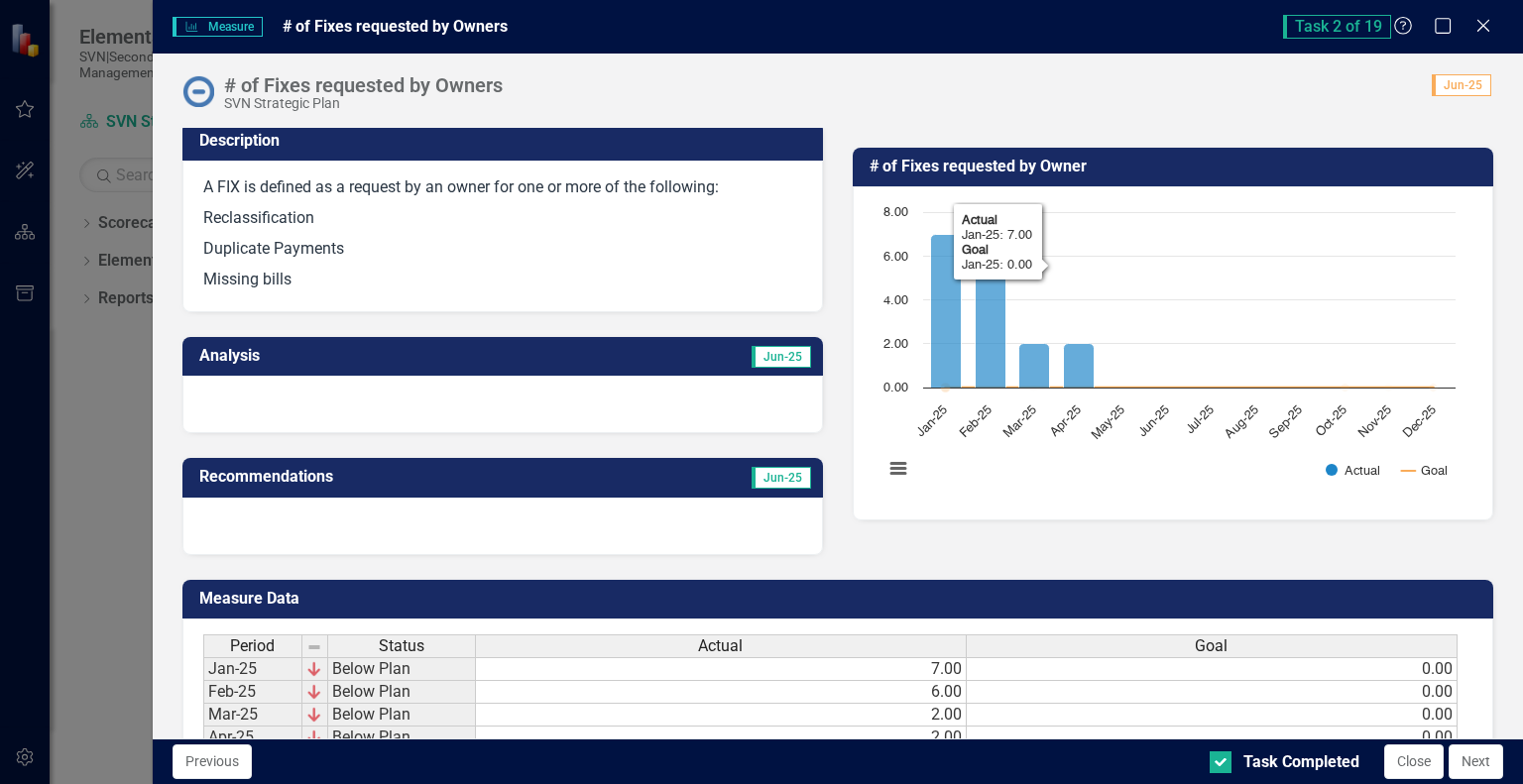 scroll, scrollTop: 377, scrollLeft: 0, axis: vertical 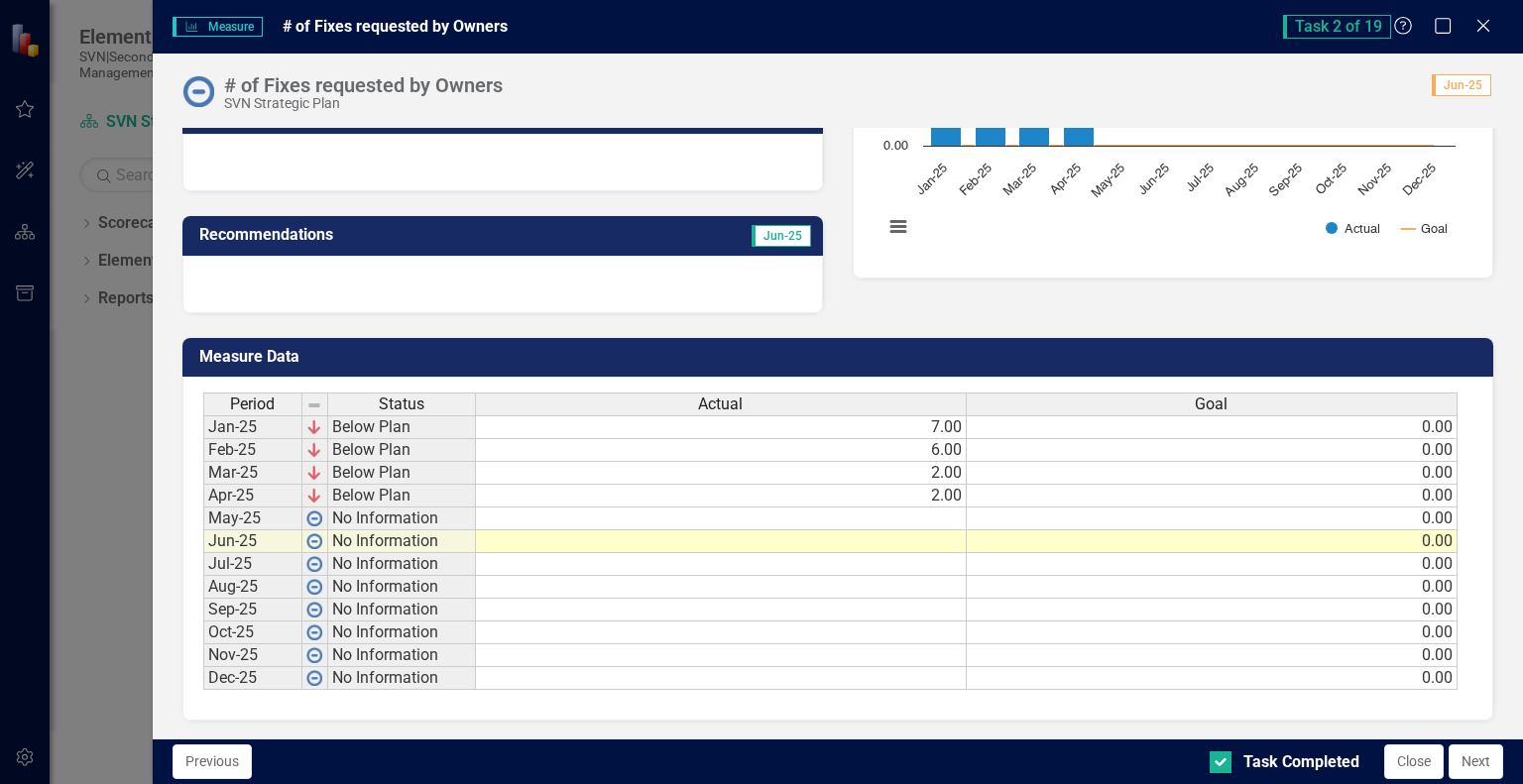 click at bounding box center (721, 427) 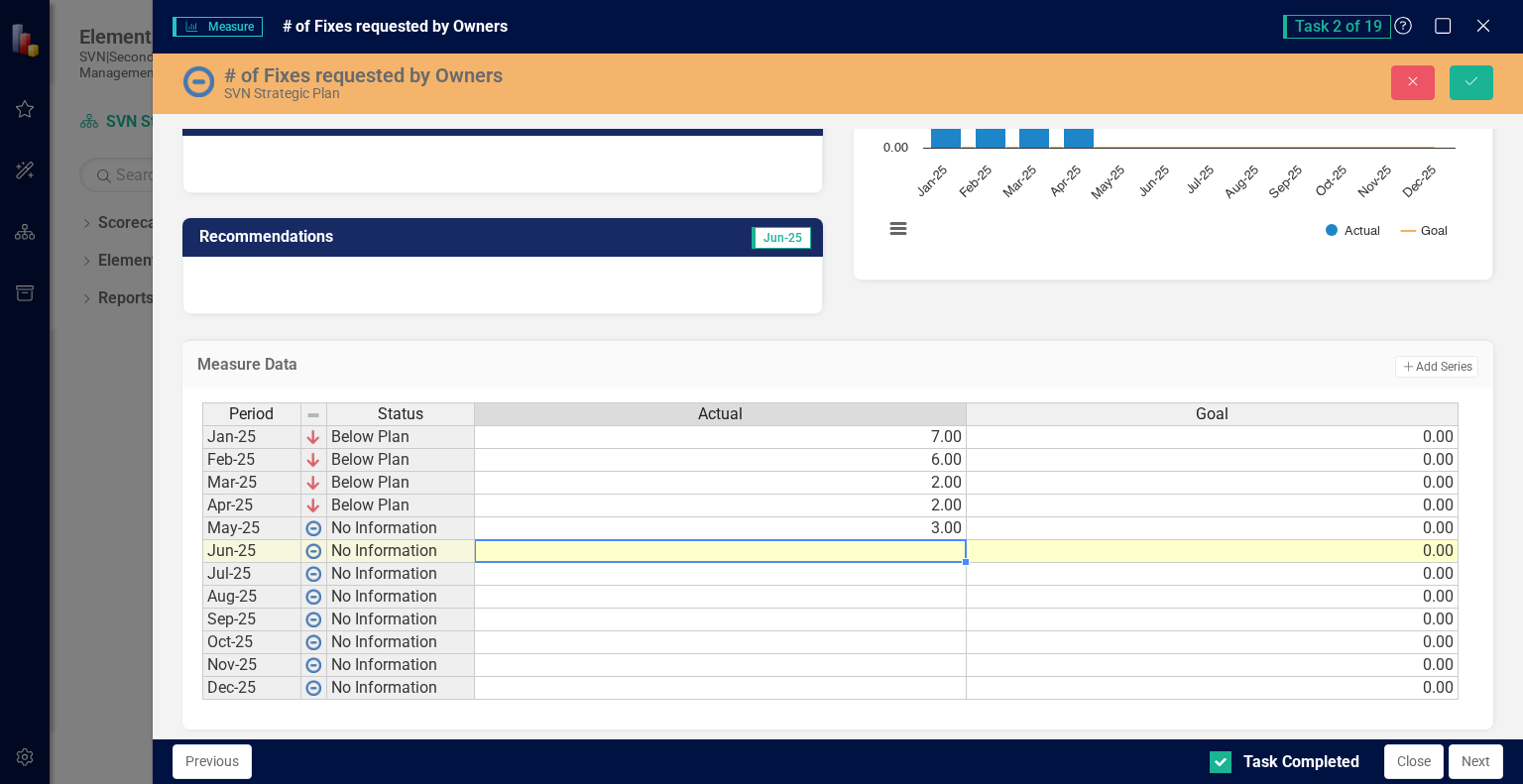 click at bounding box center [721, 551] 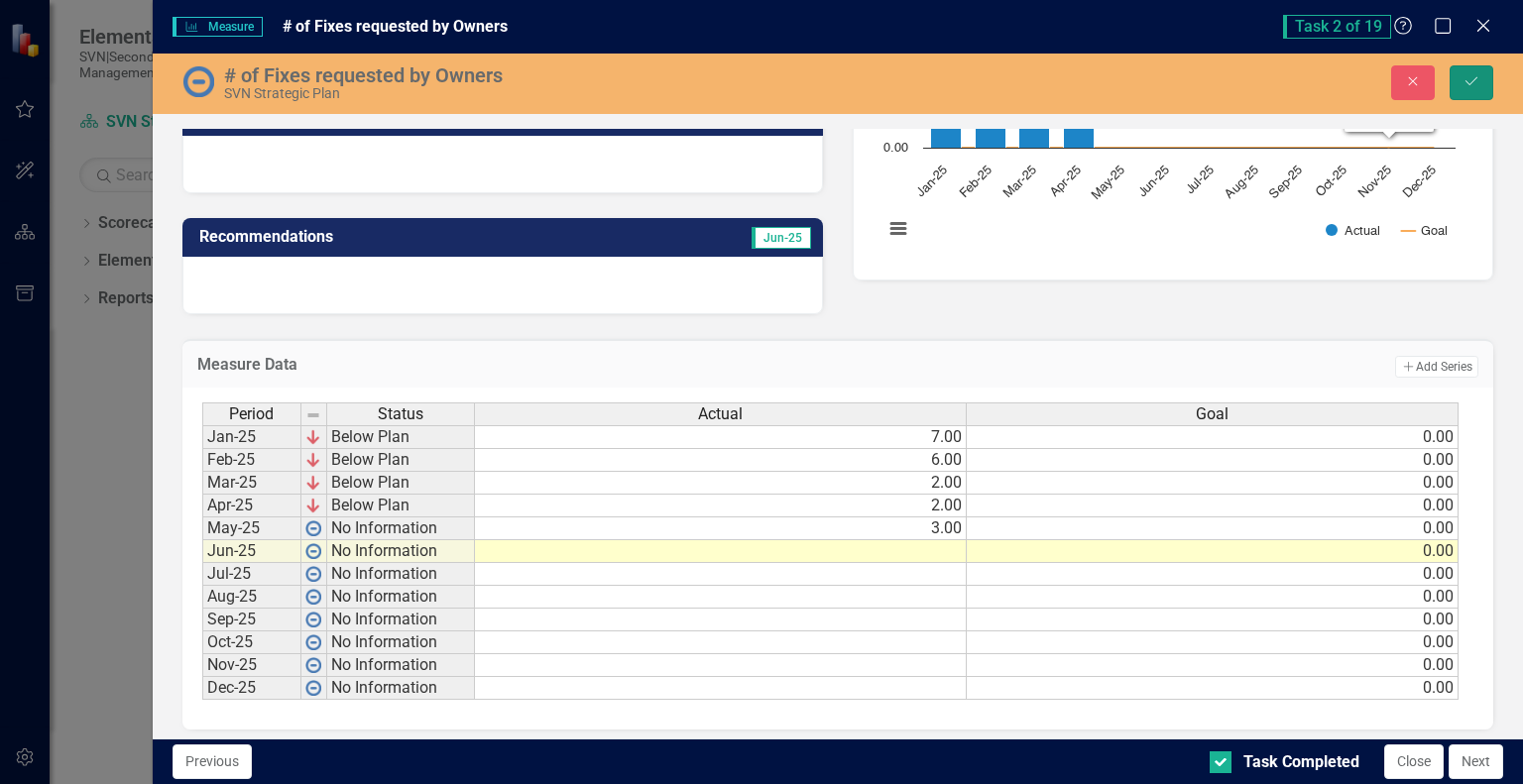 click on "Save" at bounding box center [1471, 81] 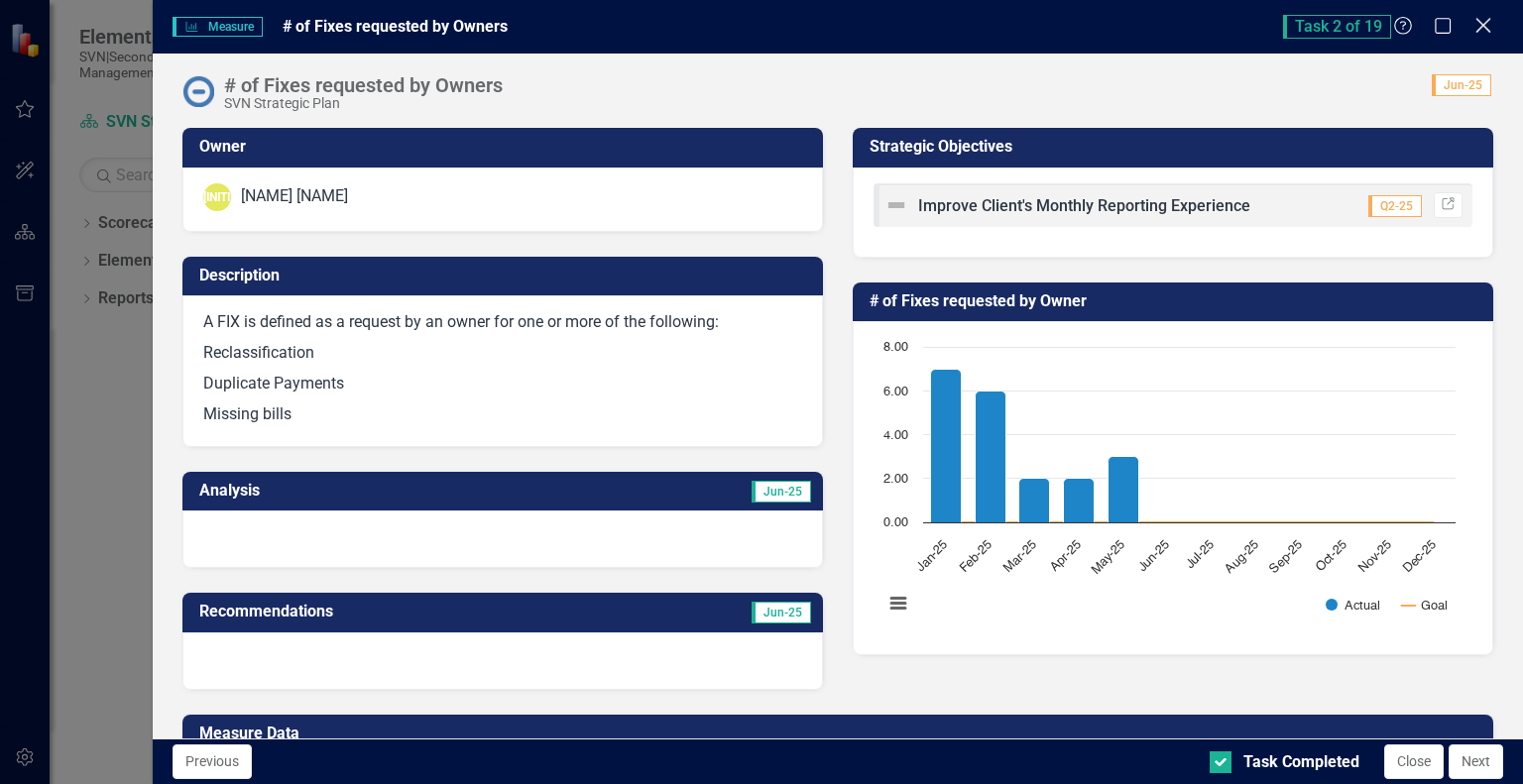 click on "Close" at bounding box center [1482, 25] 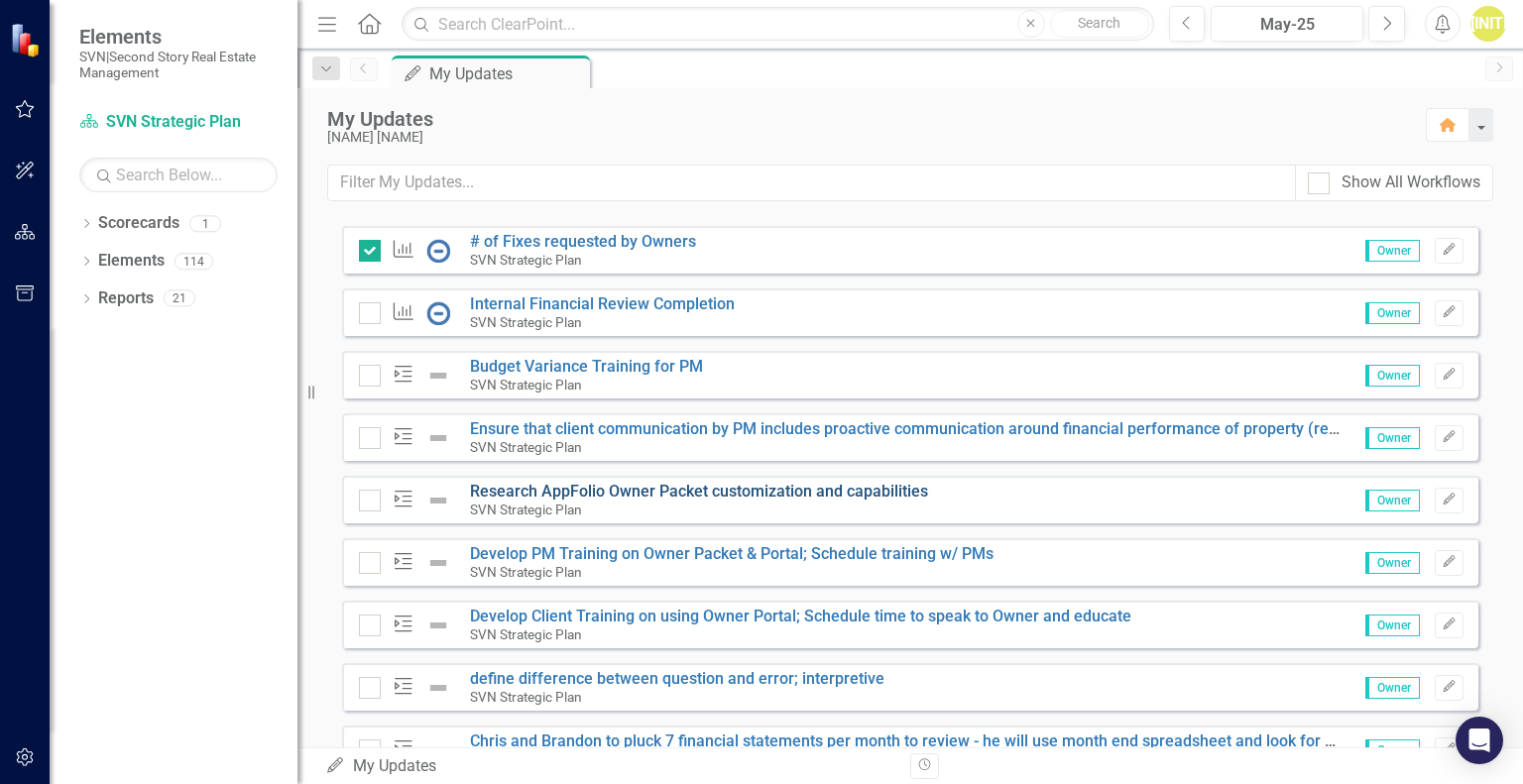 scroll, scrollTop: 198, scrollLeft: 0, axis: vertical 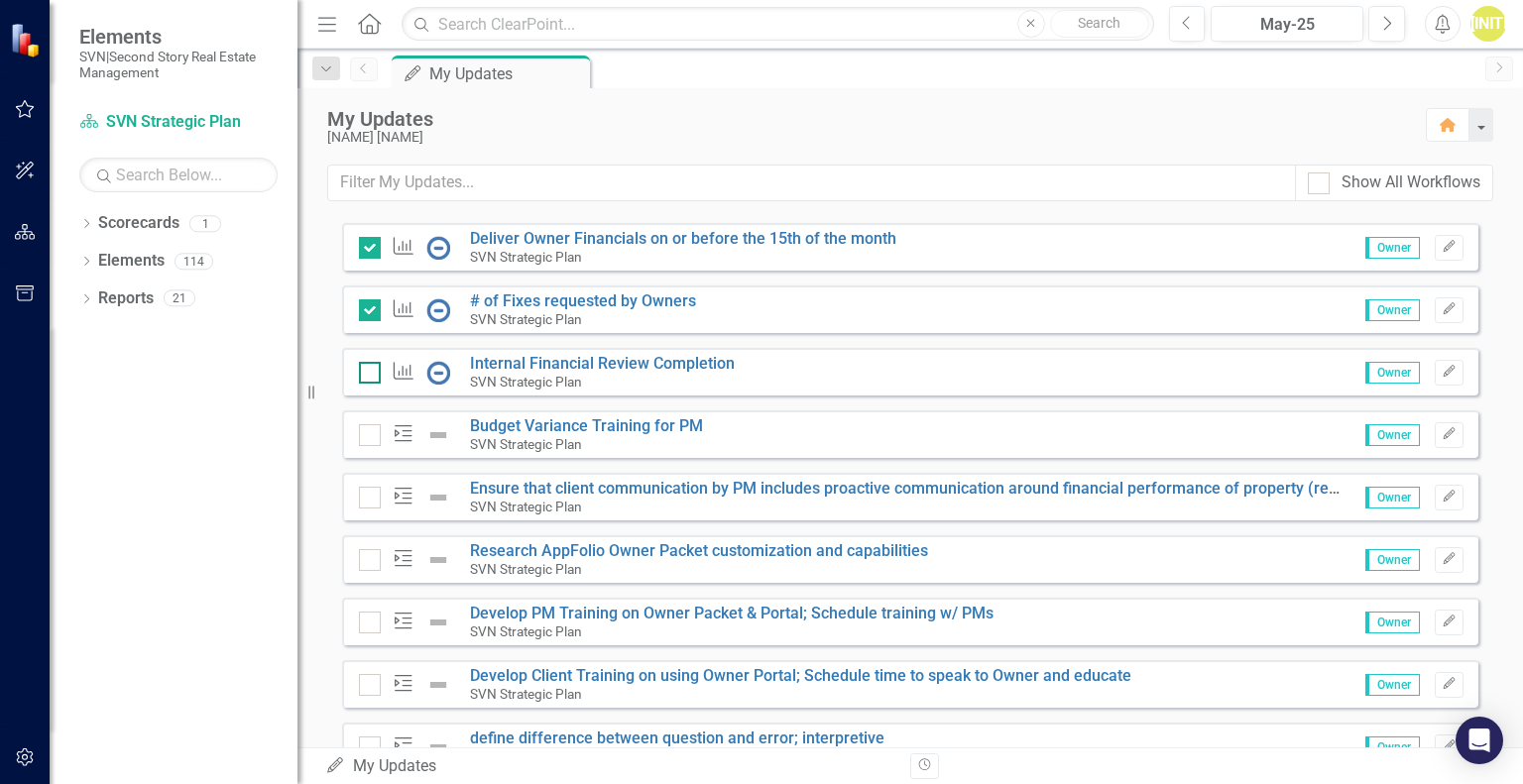 click at bounding box center [370, 373] 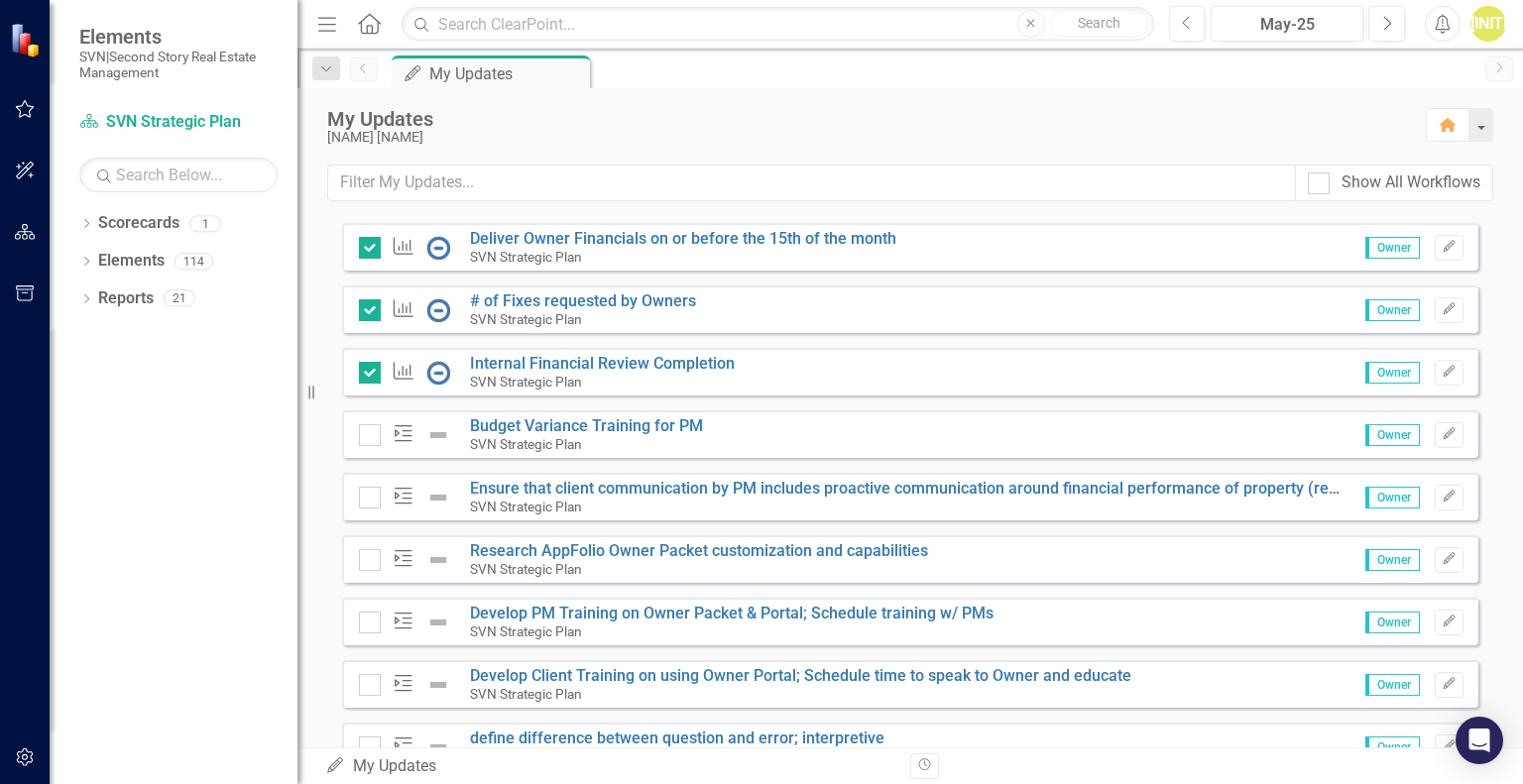scroll, scrollTop: 297, scrollLeft: 0, axis: vertical 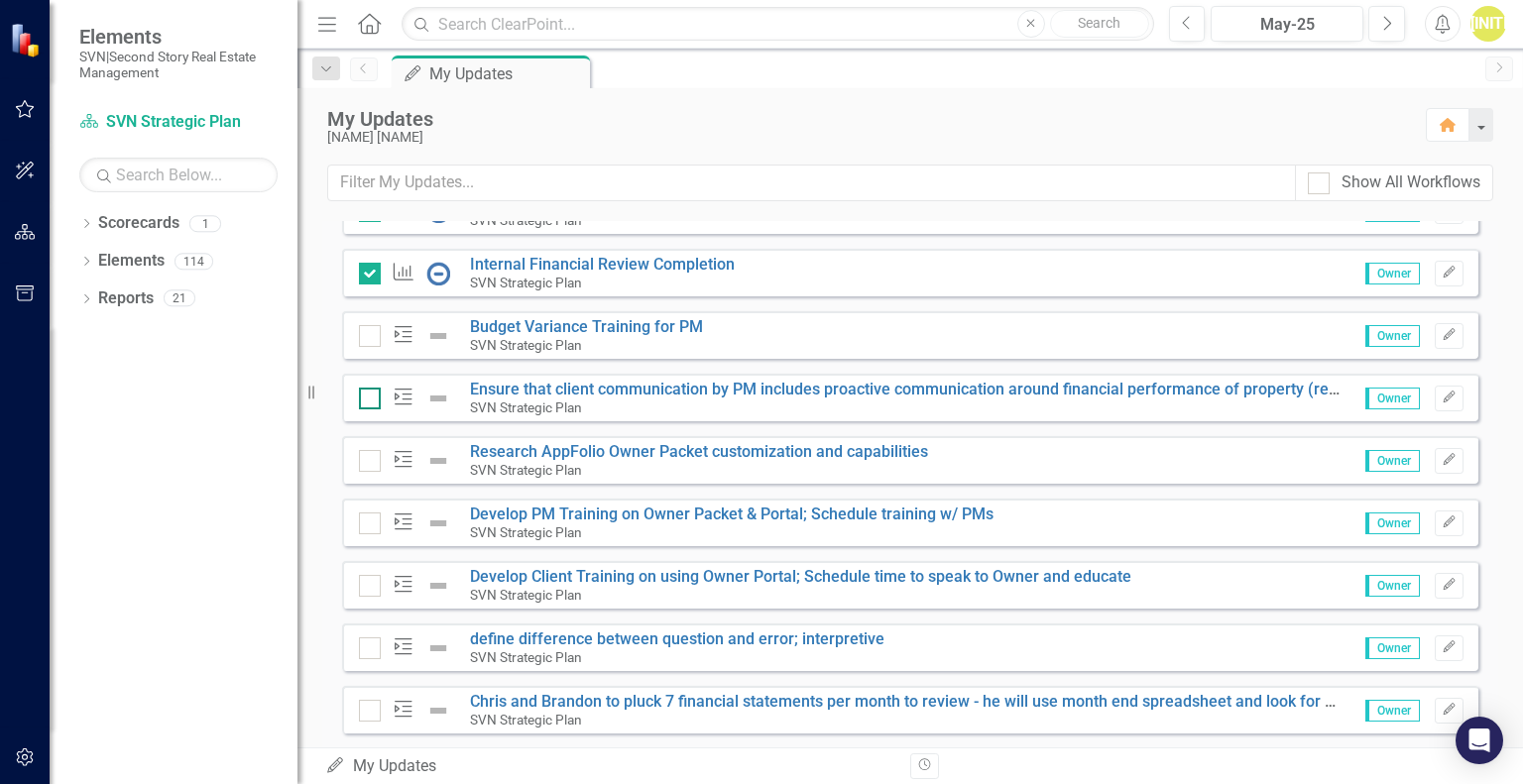 click at bounding box center (370, 398) 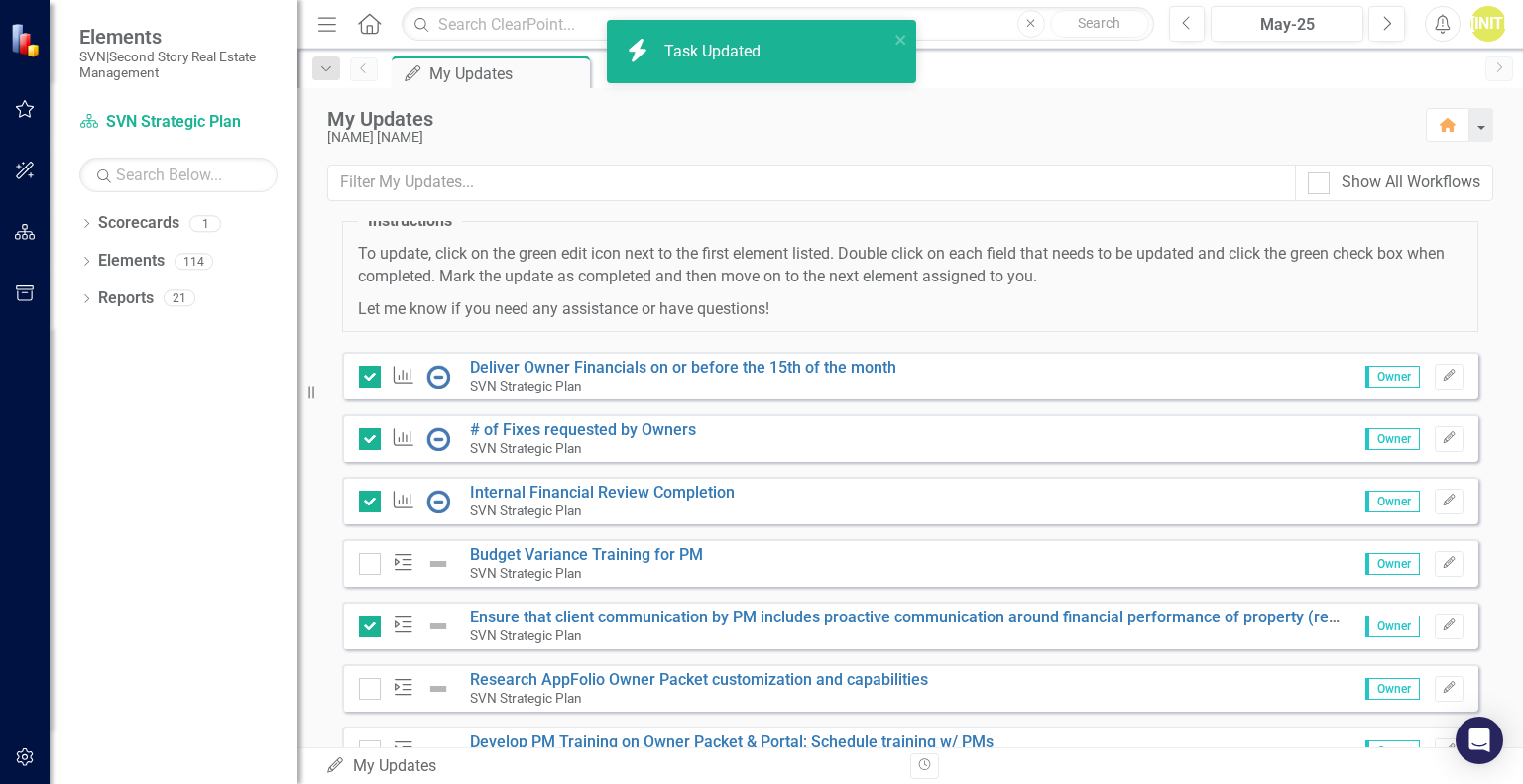 scroll, scrollTop: 0, scrollLeft: 0, axis: both 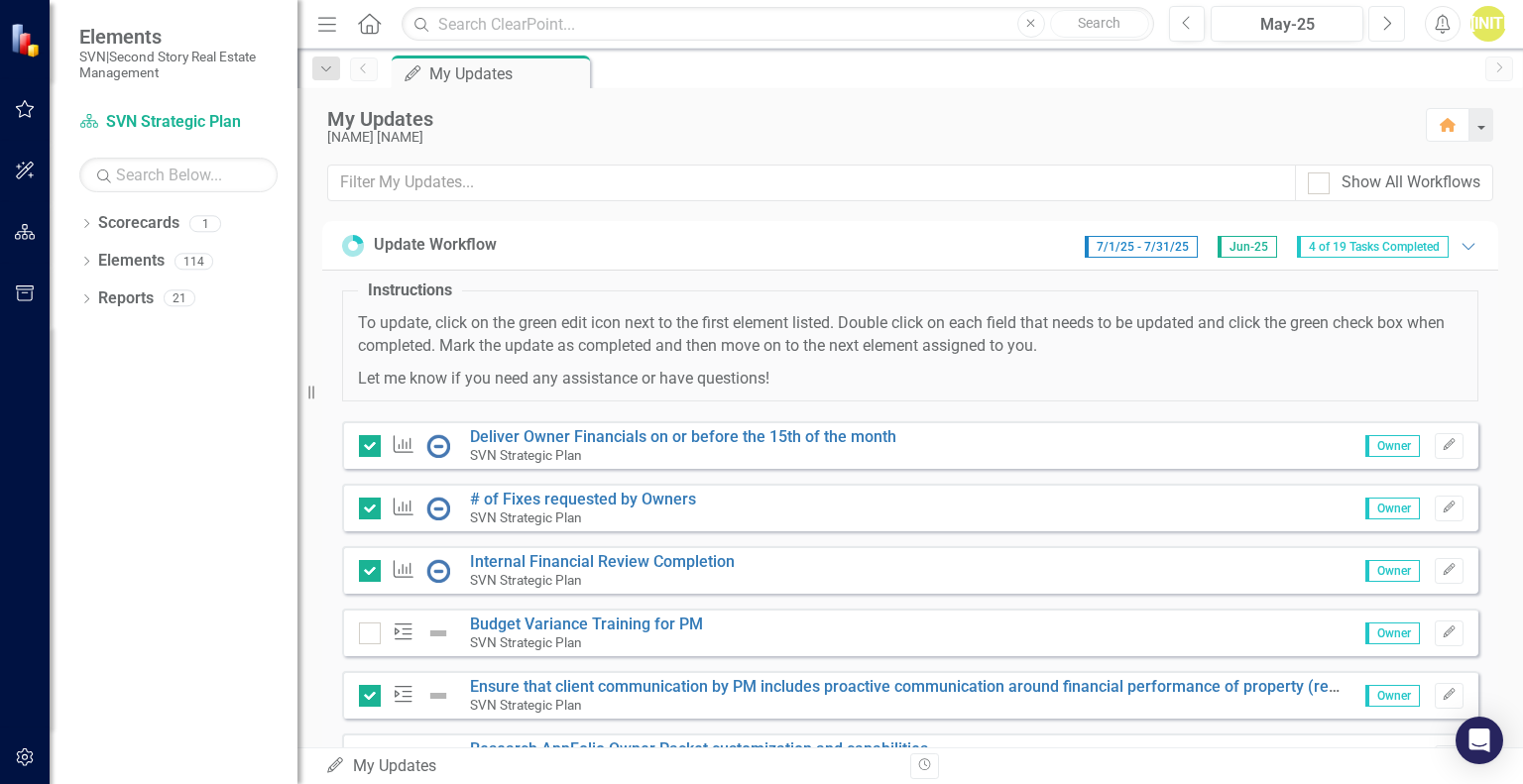 click on "Next" at bounding box center [1386, 24] 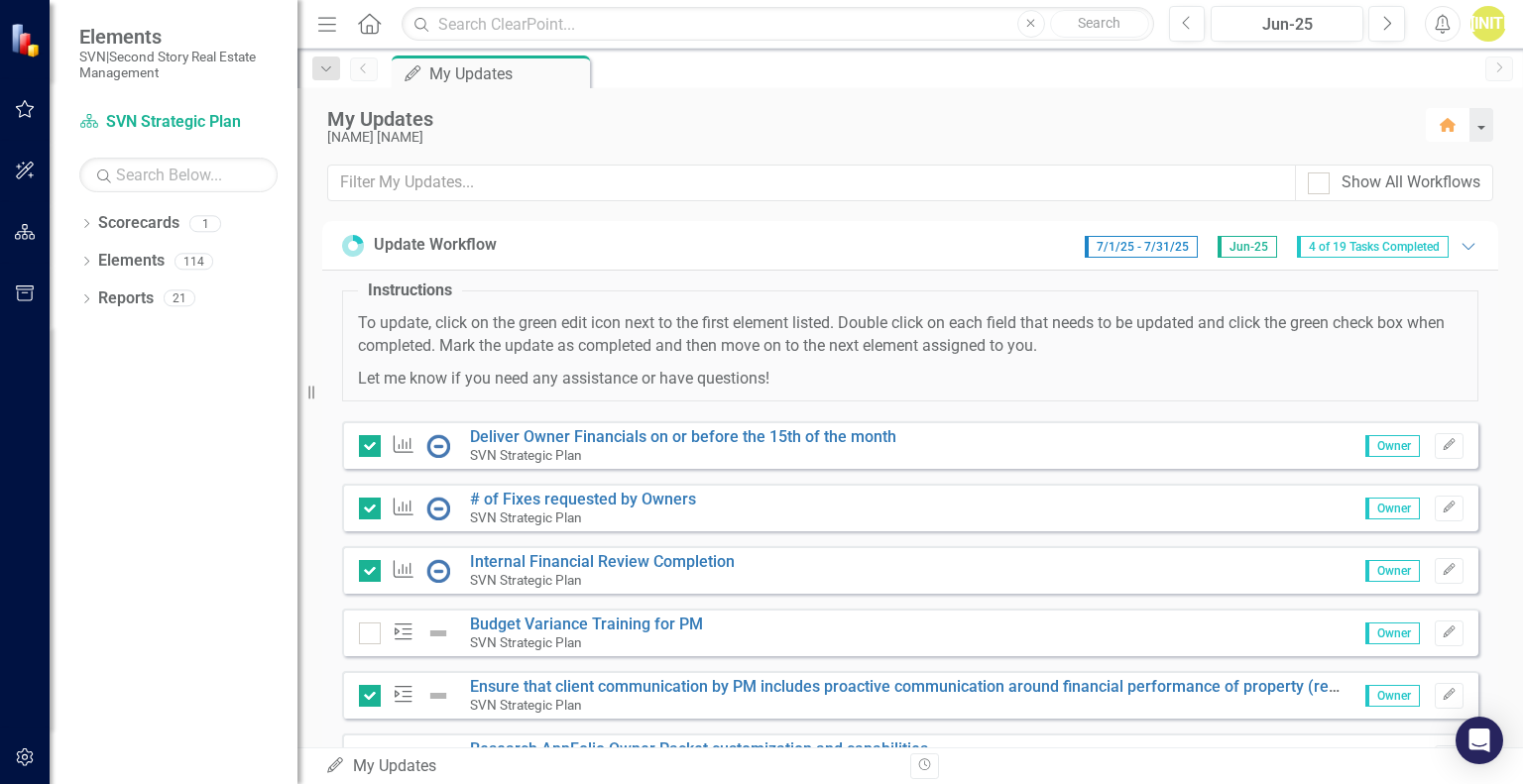 click on "Home" at bounding box center (1448, 125) 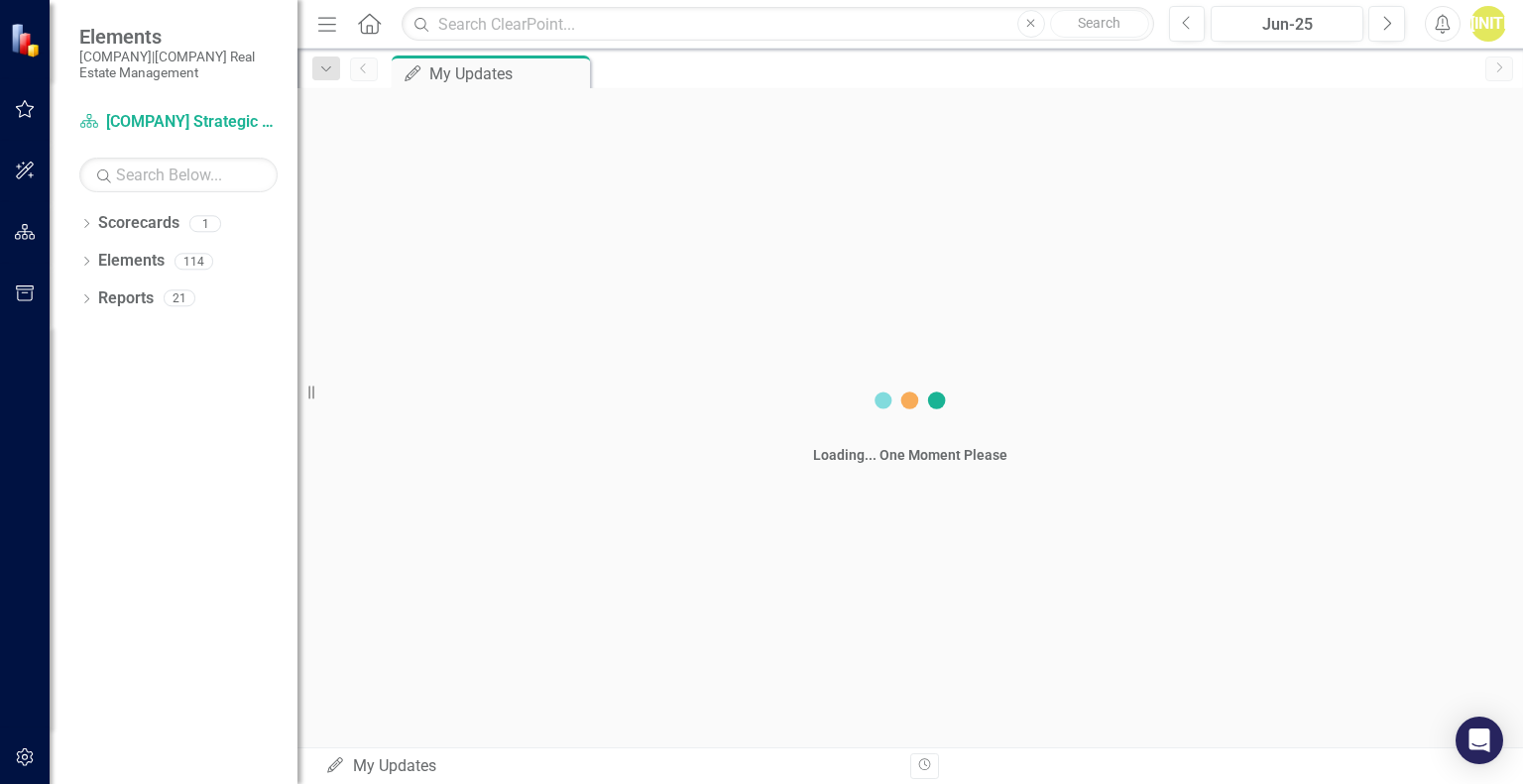 scroll, scrollTop: 0, scrollLeft: 0, axis: both 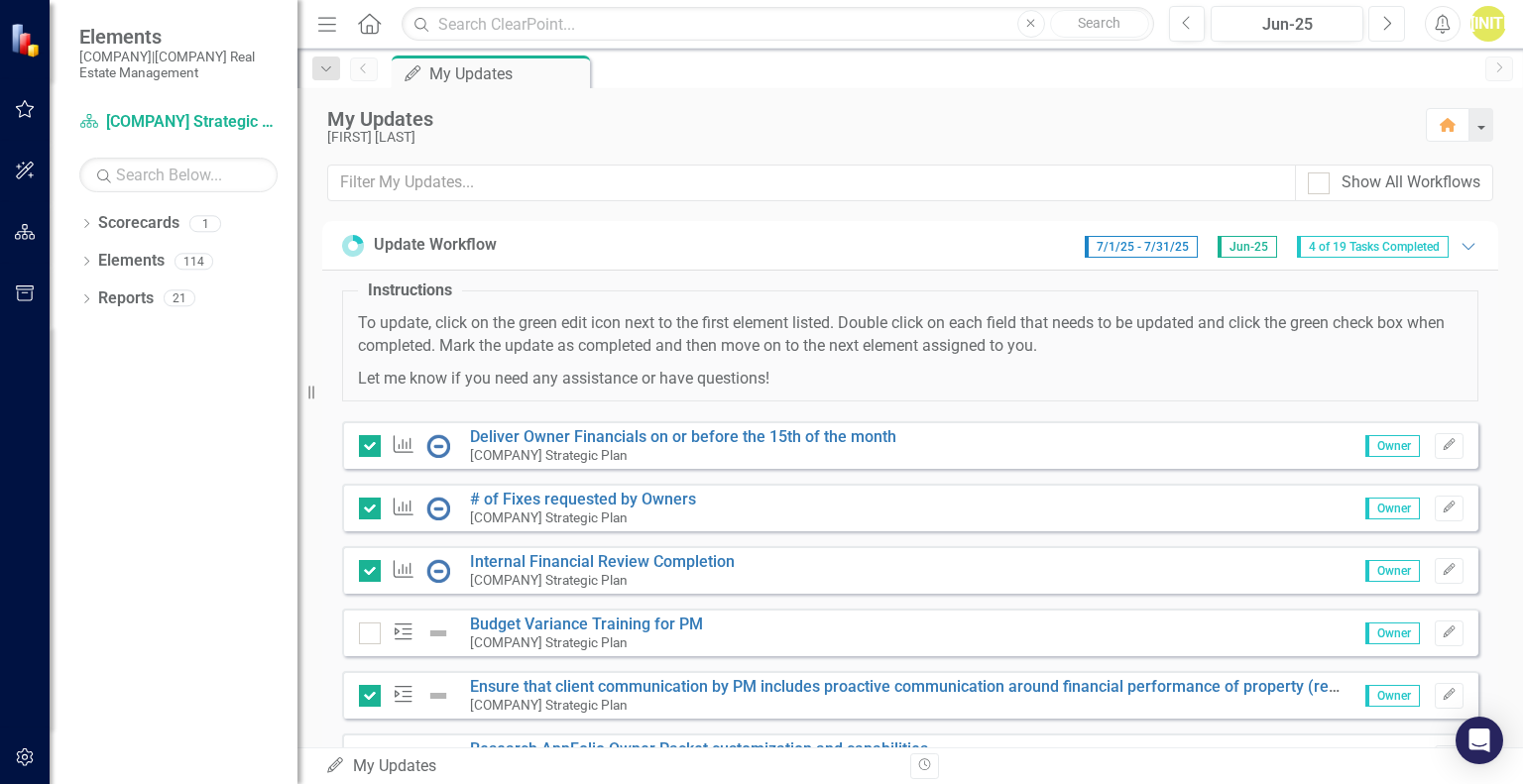 click on "Next" at bounding box center (1386, 24) 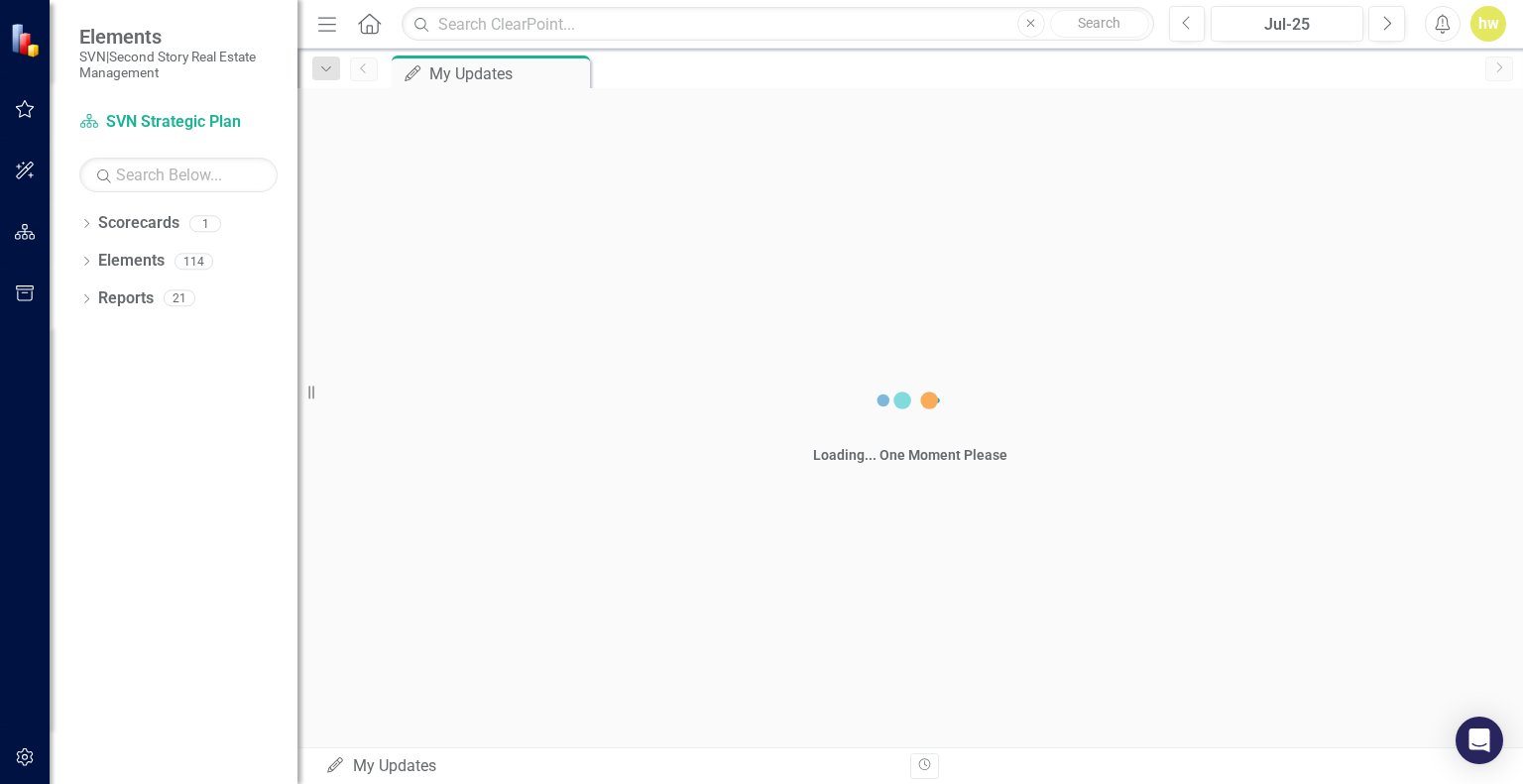 scroll, scrollTop: 0, scrollLeft: 0, axis: both 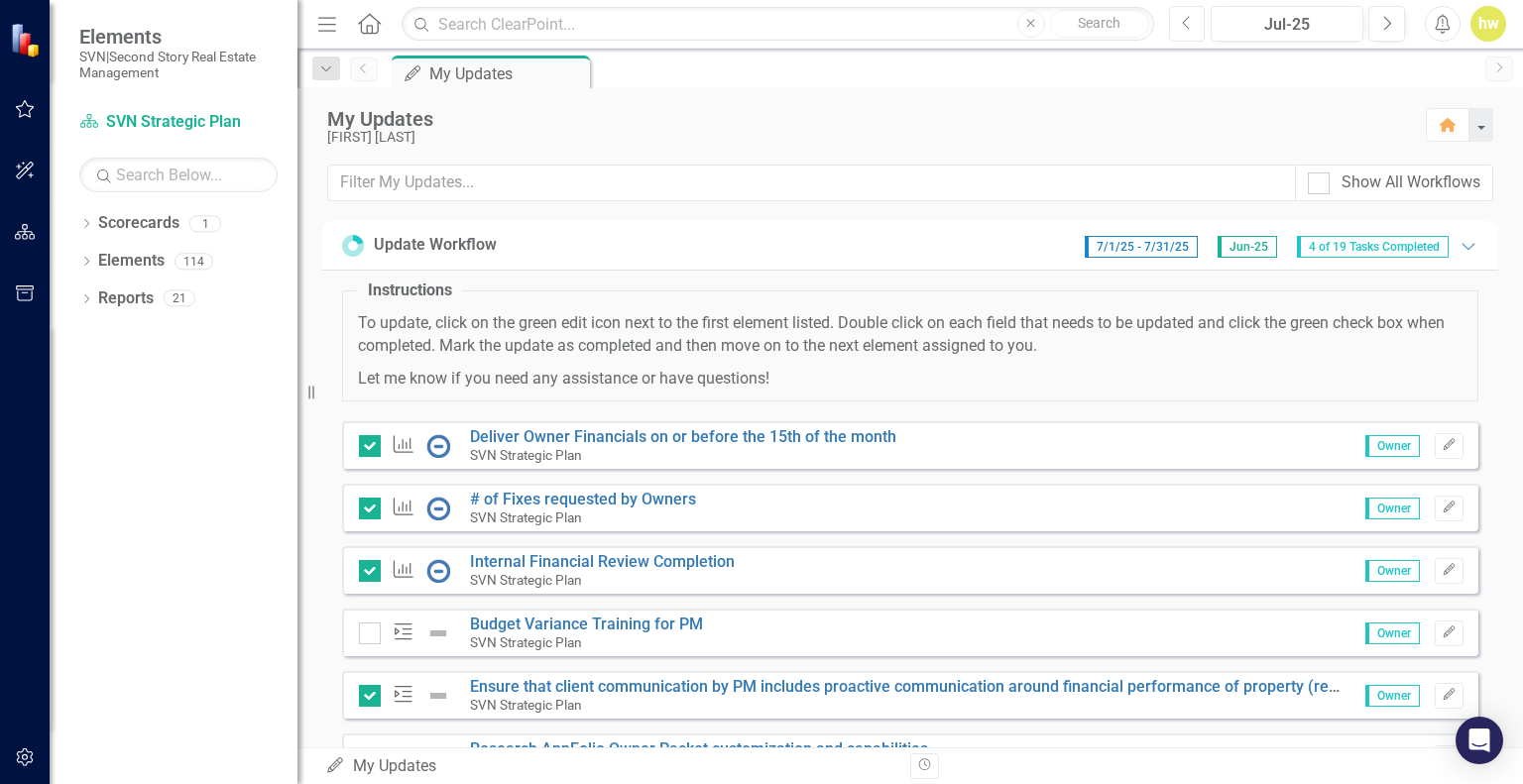 click on "Previous" at bounding box center [1187, 24] 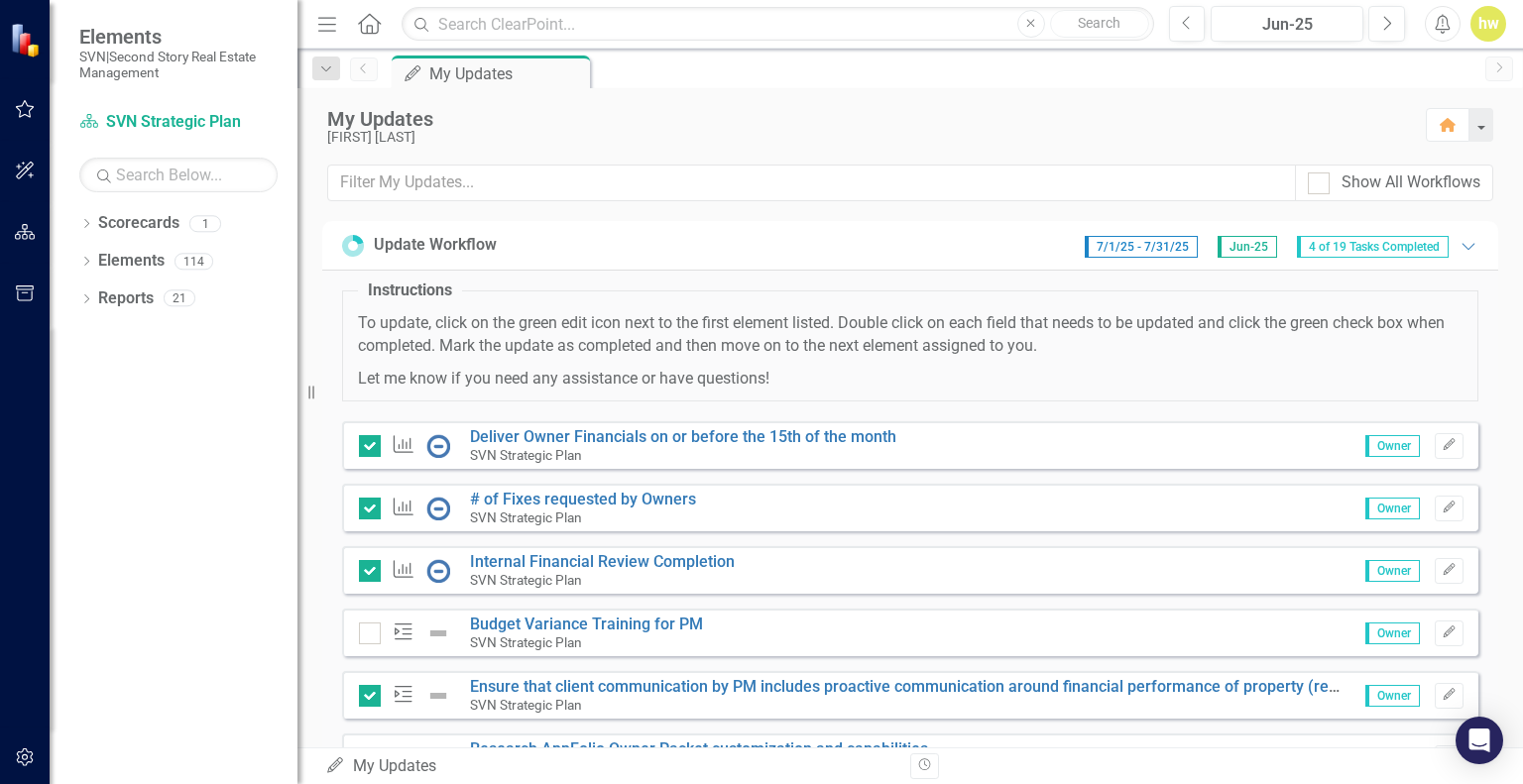 click at bounding box center (27, 40) 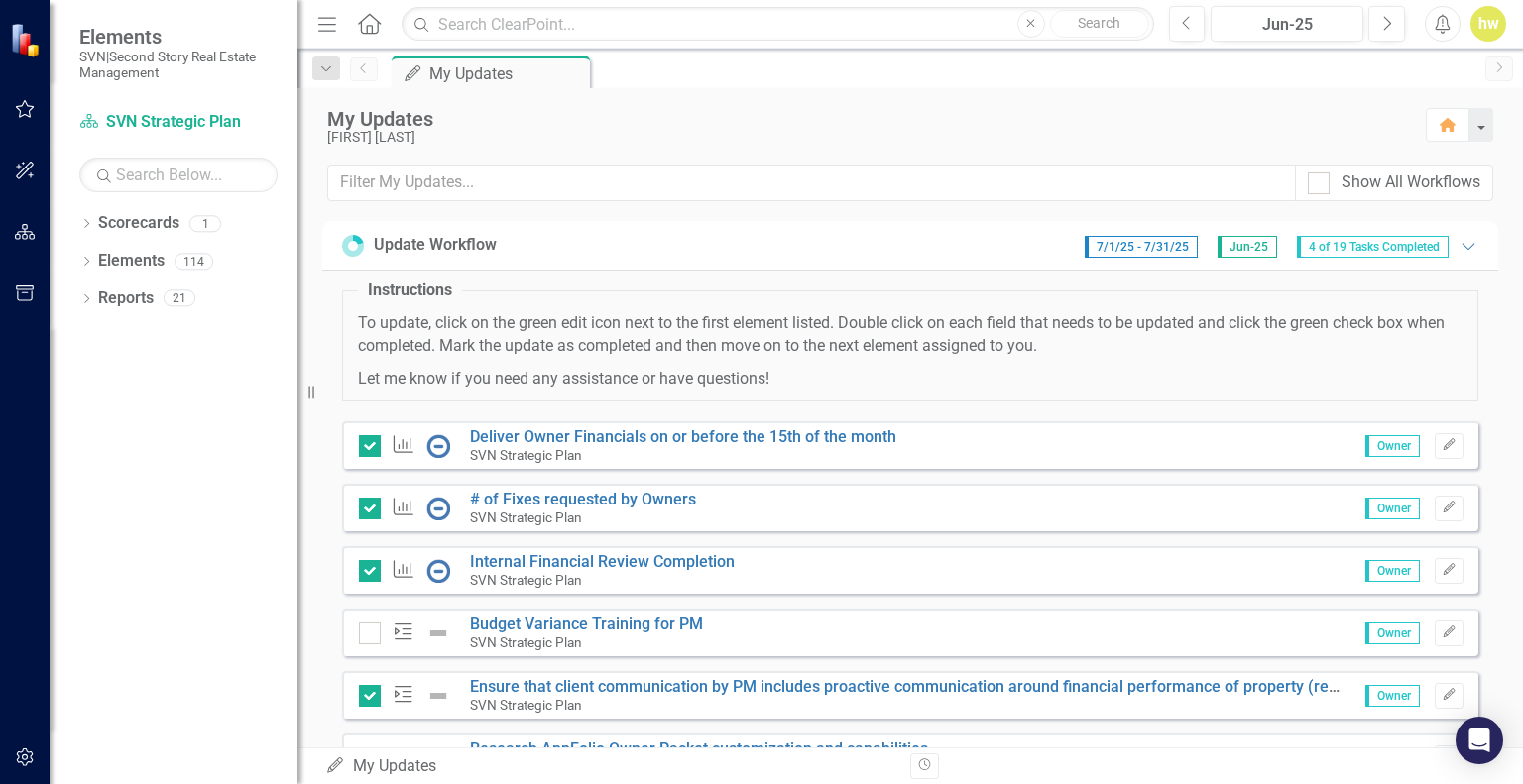 click on "Home" at bounding box center (369, 23) 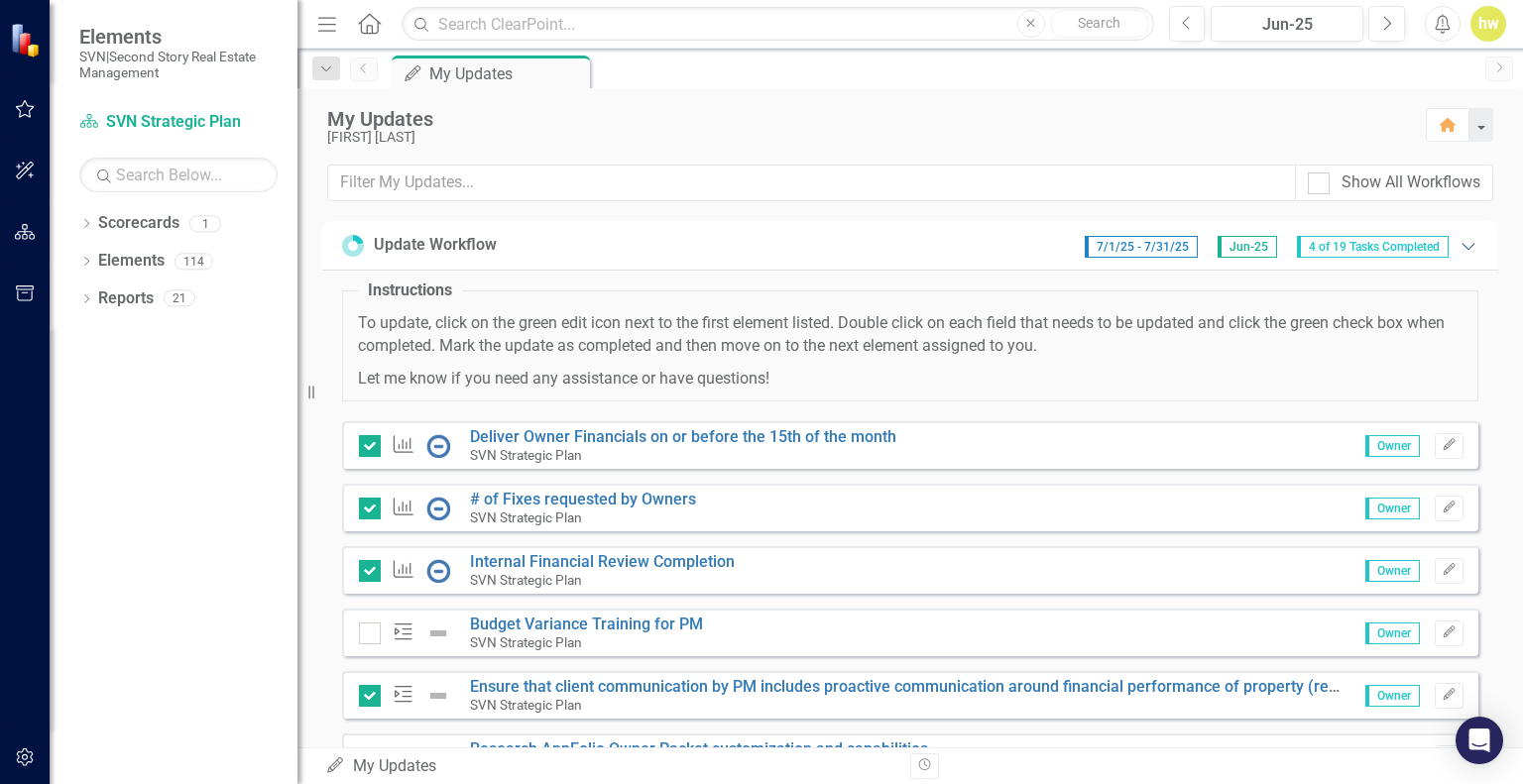 click on "Expanded" at bounding box center [1468, 246] 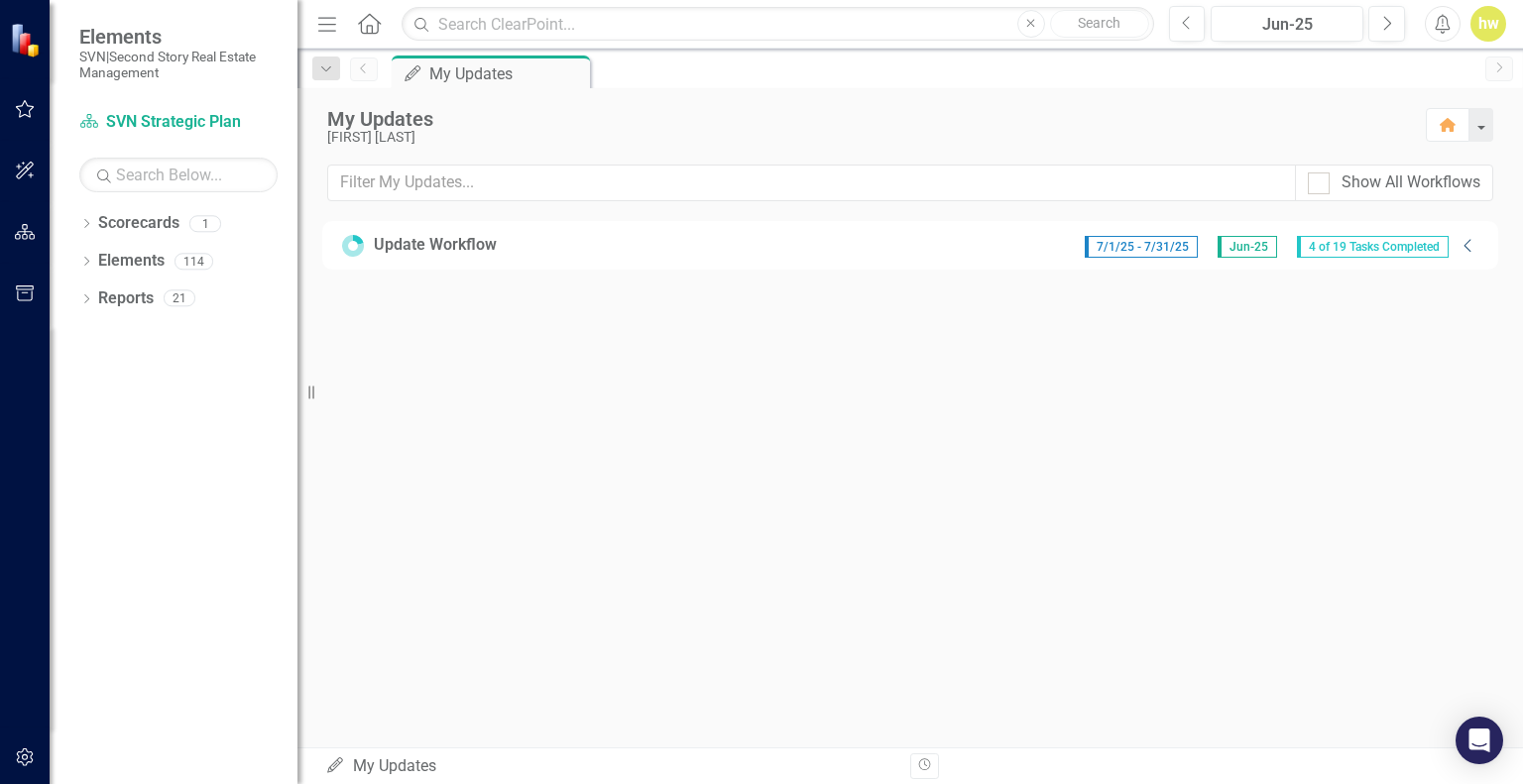 click on "[DATE] - [DATE] [MONTH]-[YEAR] [NUMBER] of [NUMBER] Tasks Completed" at bounding box center [1266, 245] 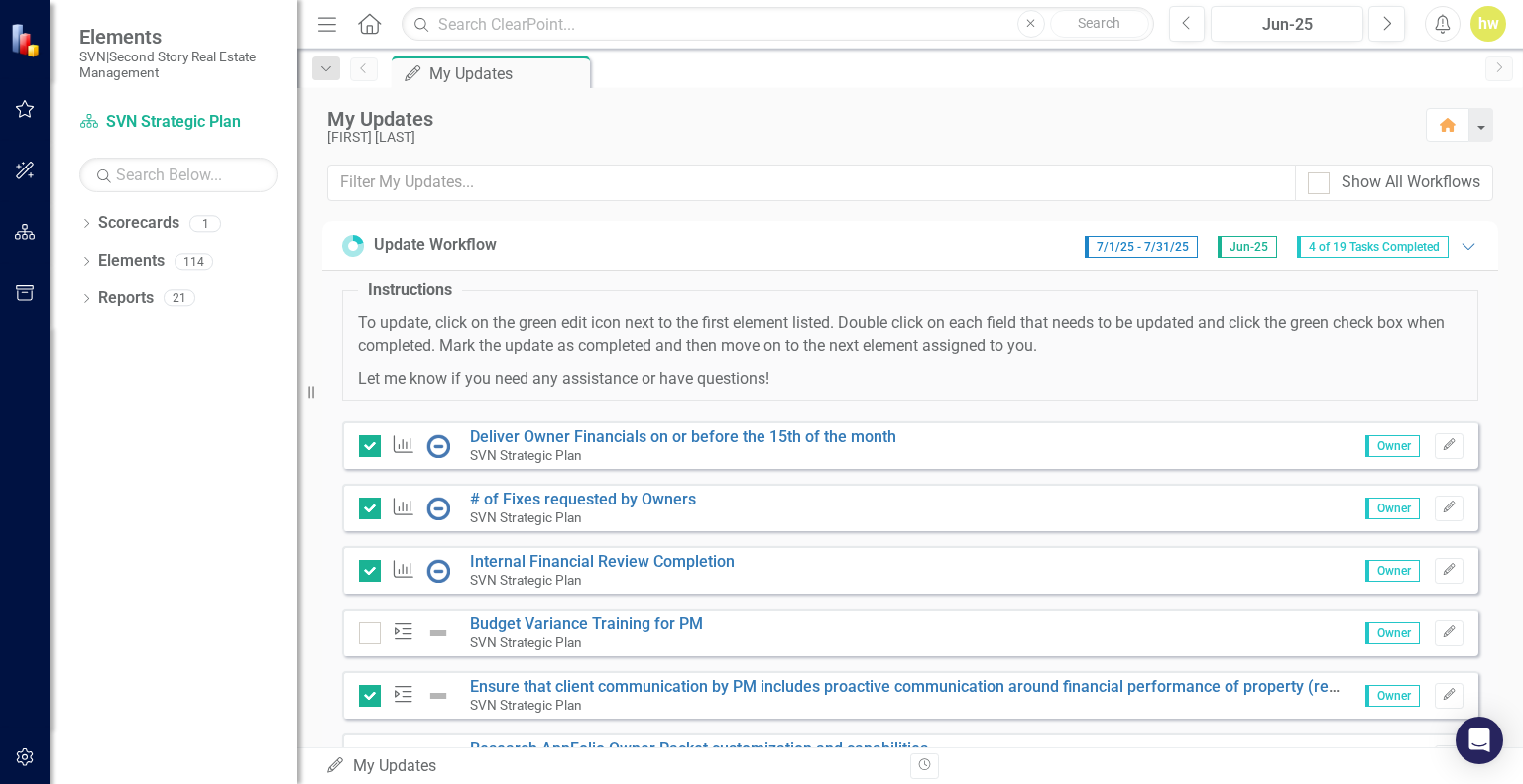 click on "Measure Deliver Owner Financials on or before the 15th of the month SVN Strategic Plan Owner Edit" at bounding box center (910, 445) 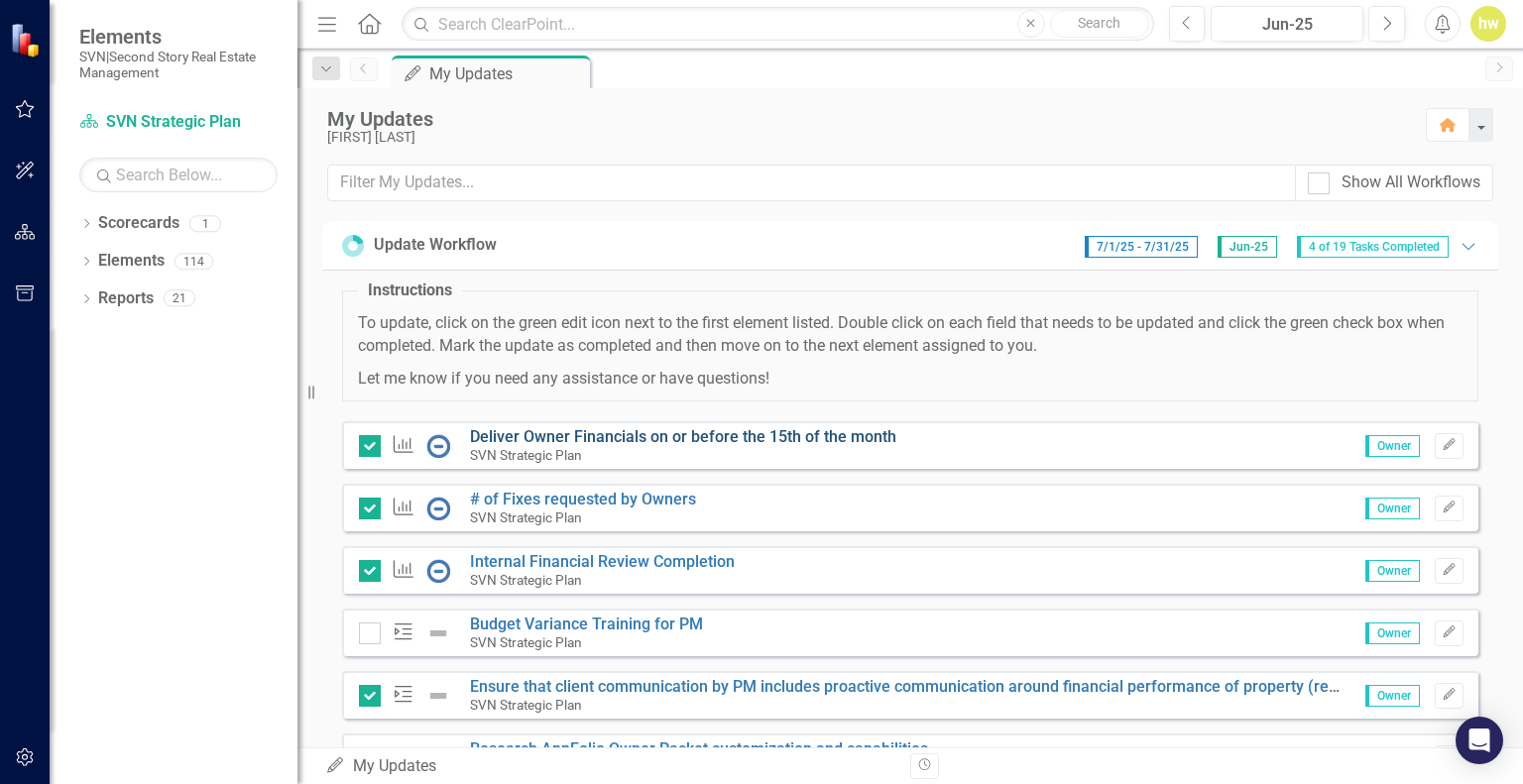 click on "Deliver Owner Financials on or before the 15th of the month" at bounding box center (683, 436) 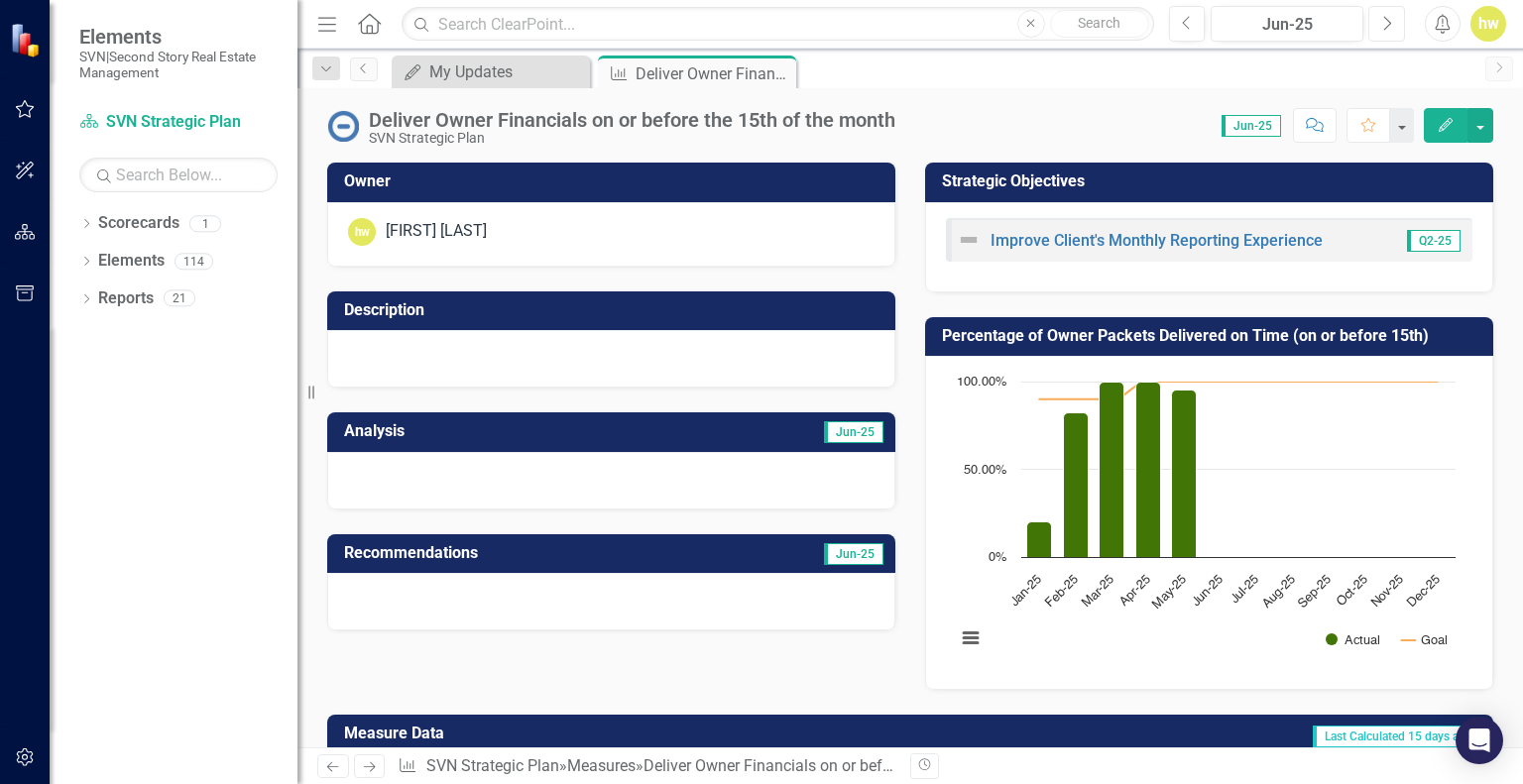 click on "Next" at bounding box center [1386, 24] 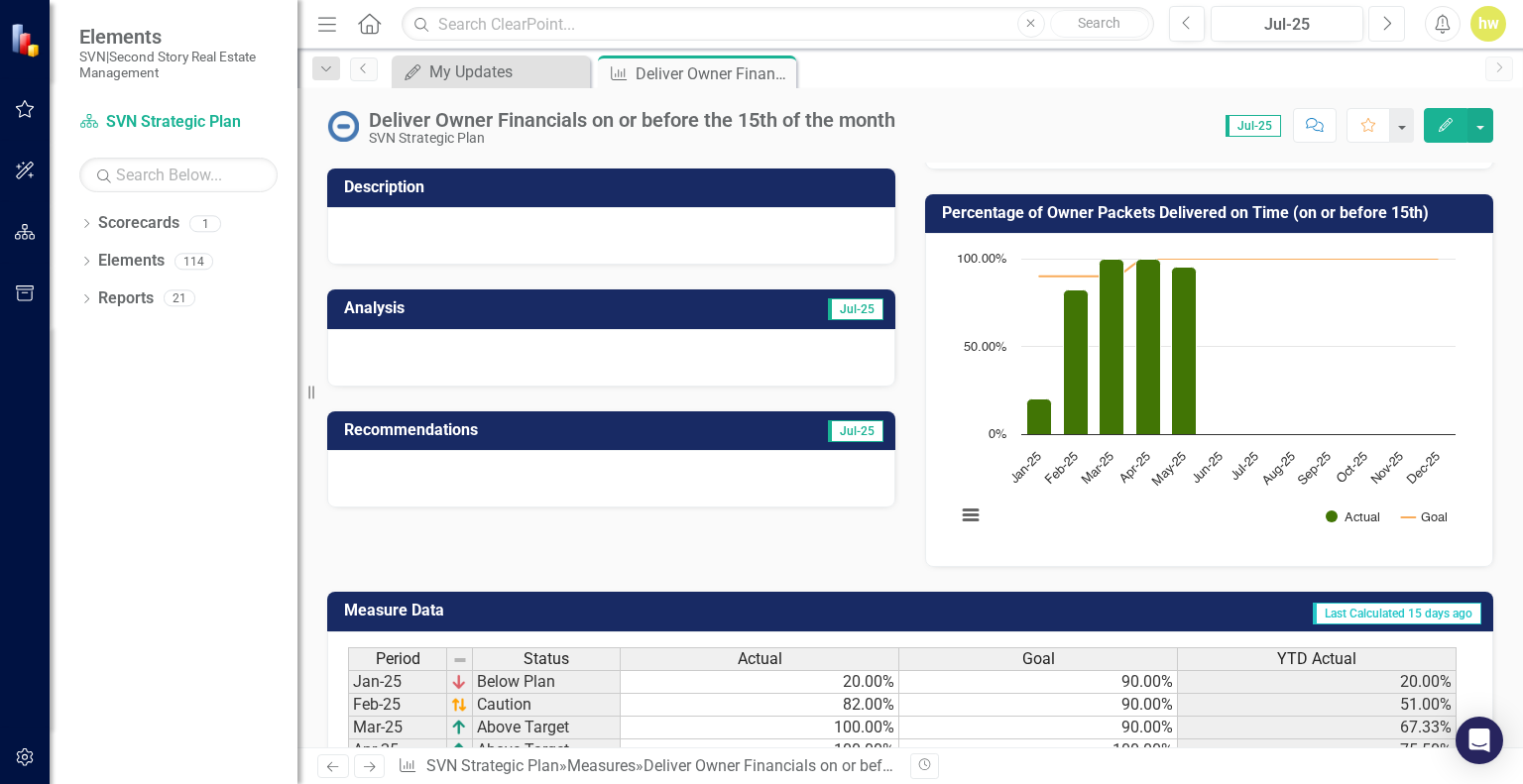 scroll, scrollTop: 0, scrollLeft: 0, axis: both 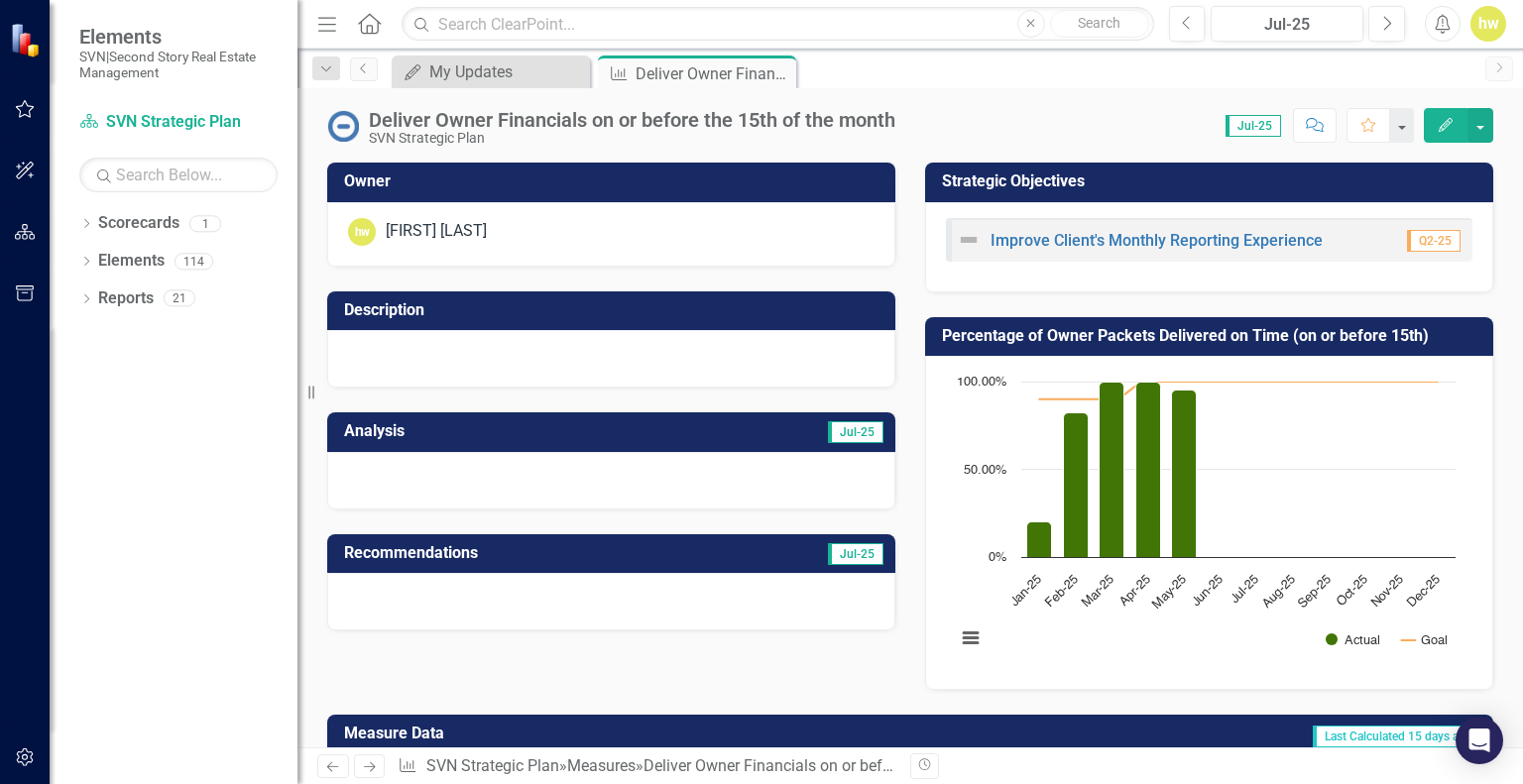 click on "Previous Jul-25 Next" at bounding box center (1292, 24) 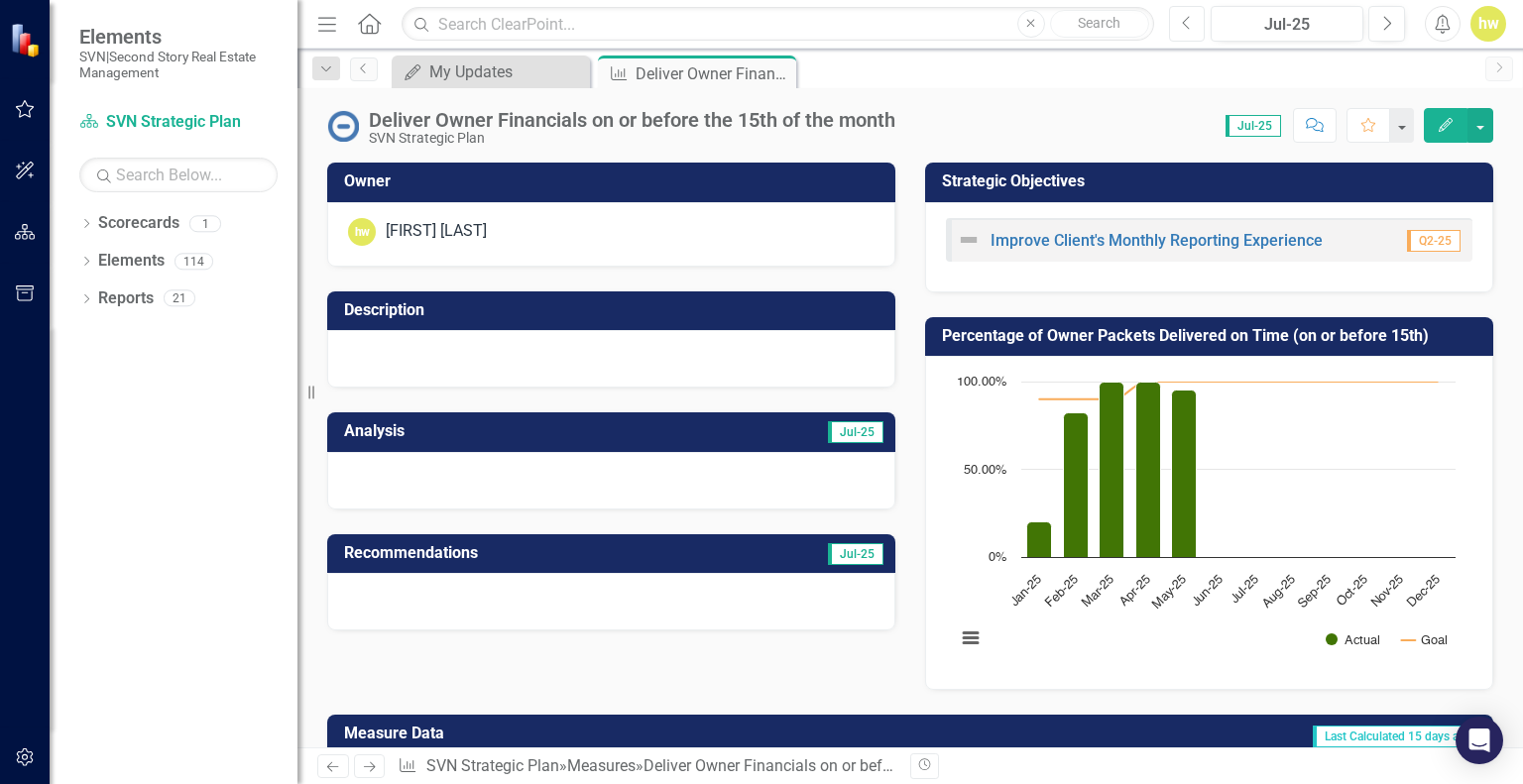 click on "Previous" at bounding box center [1187, 24] 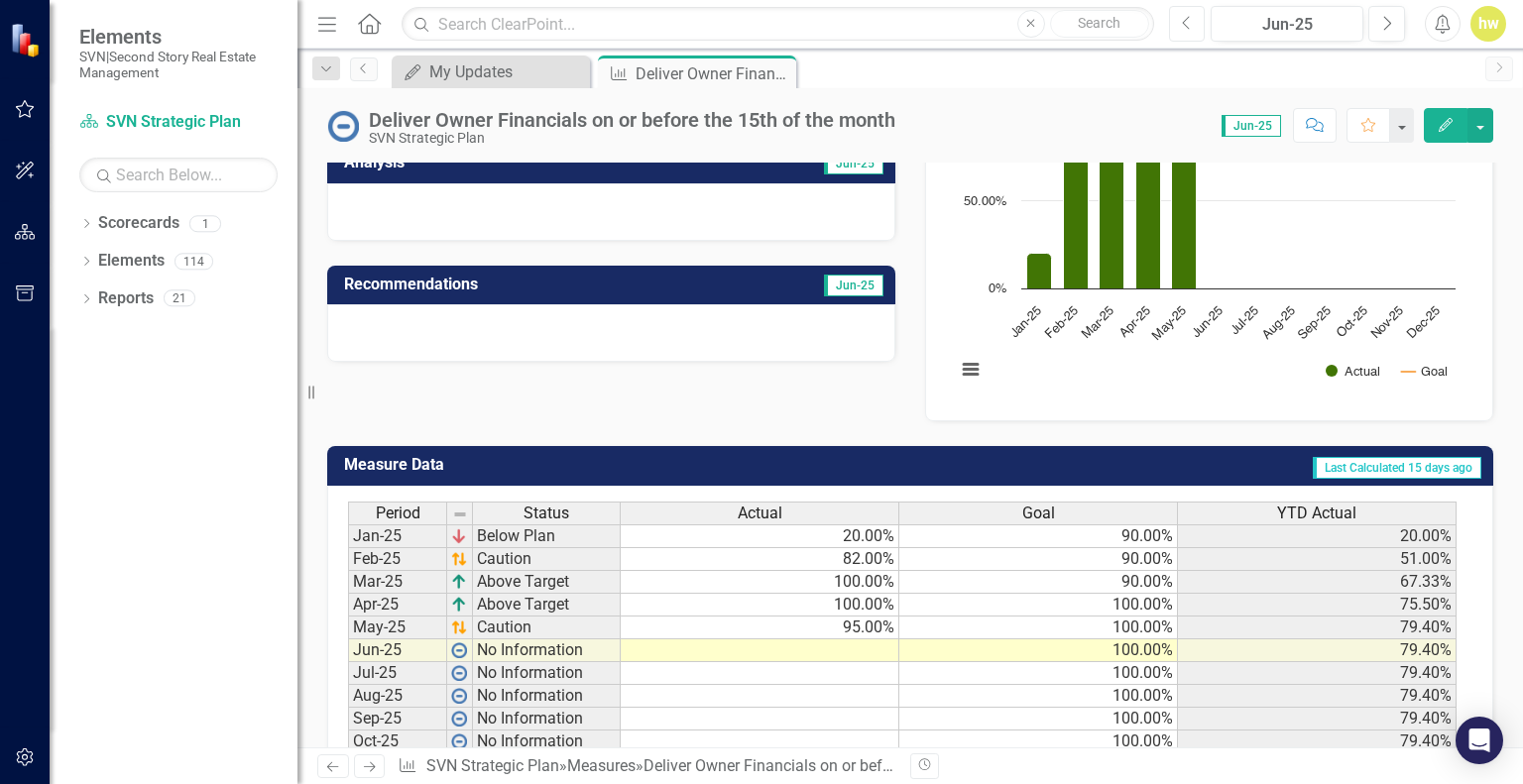 scroll, scrollTop: 368, scrollLeft: 0, axis: vertical 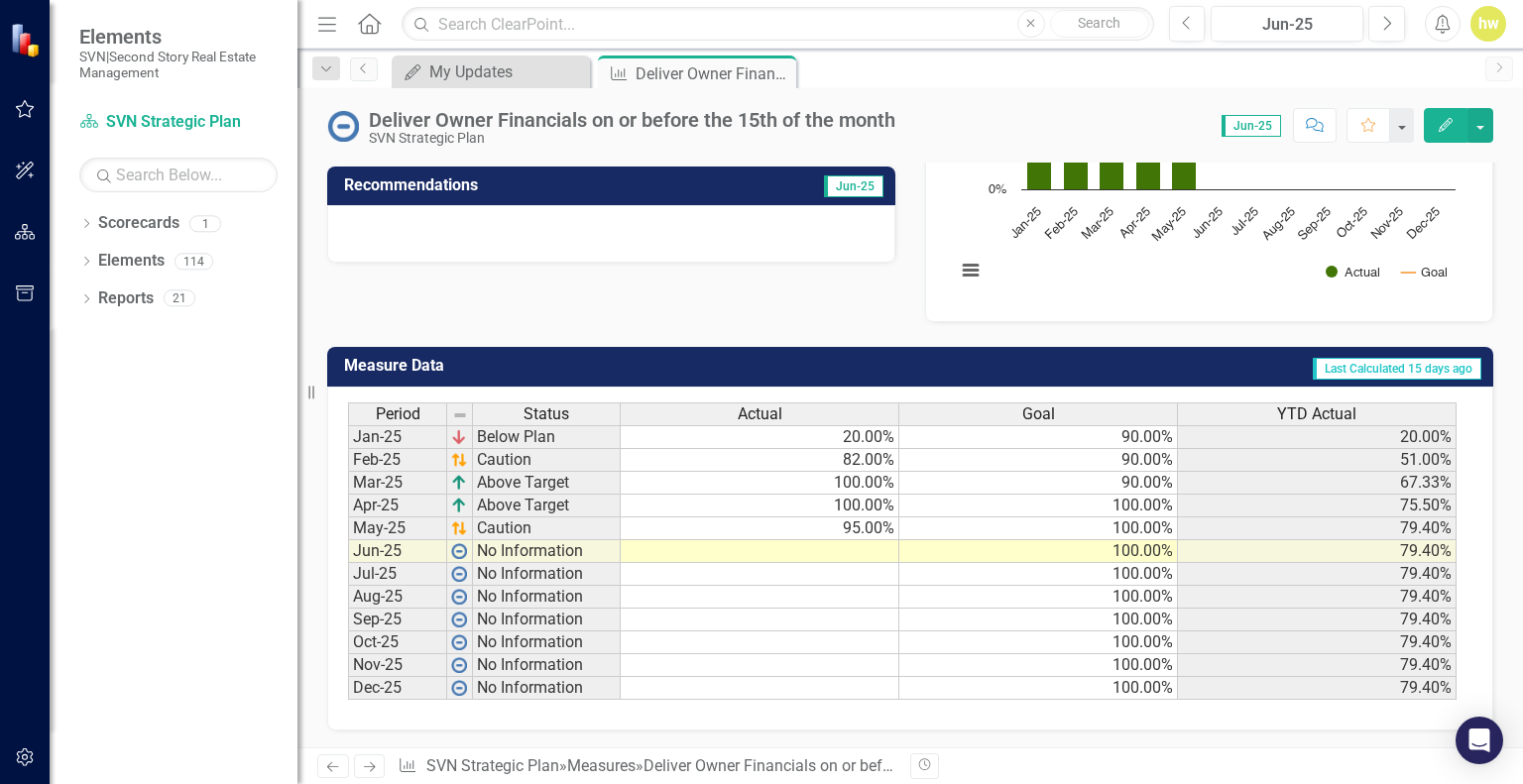 click at bounding box center (760, 551) 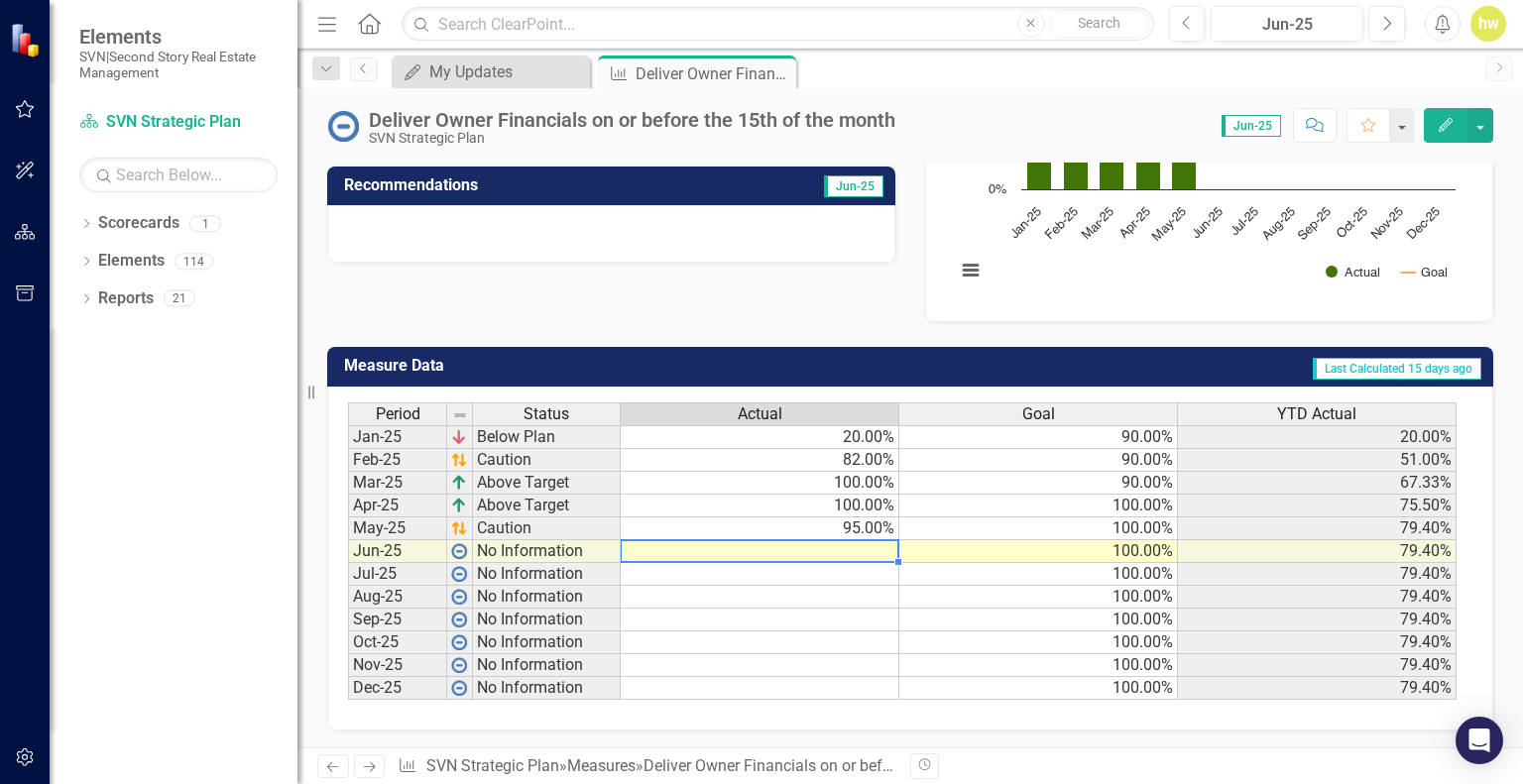 type on "1" 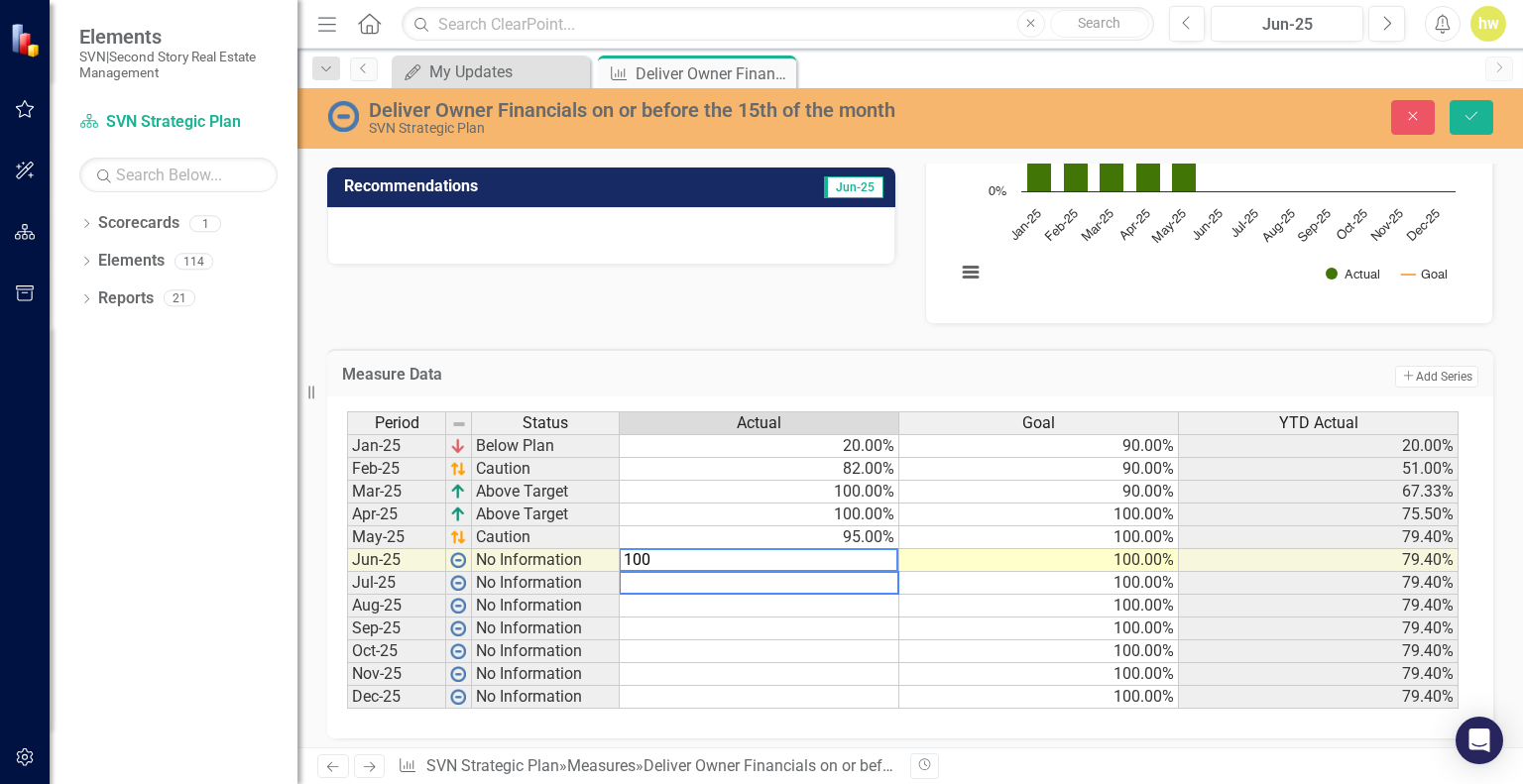 type 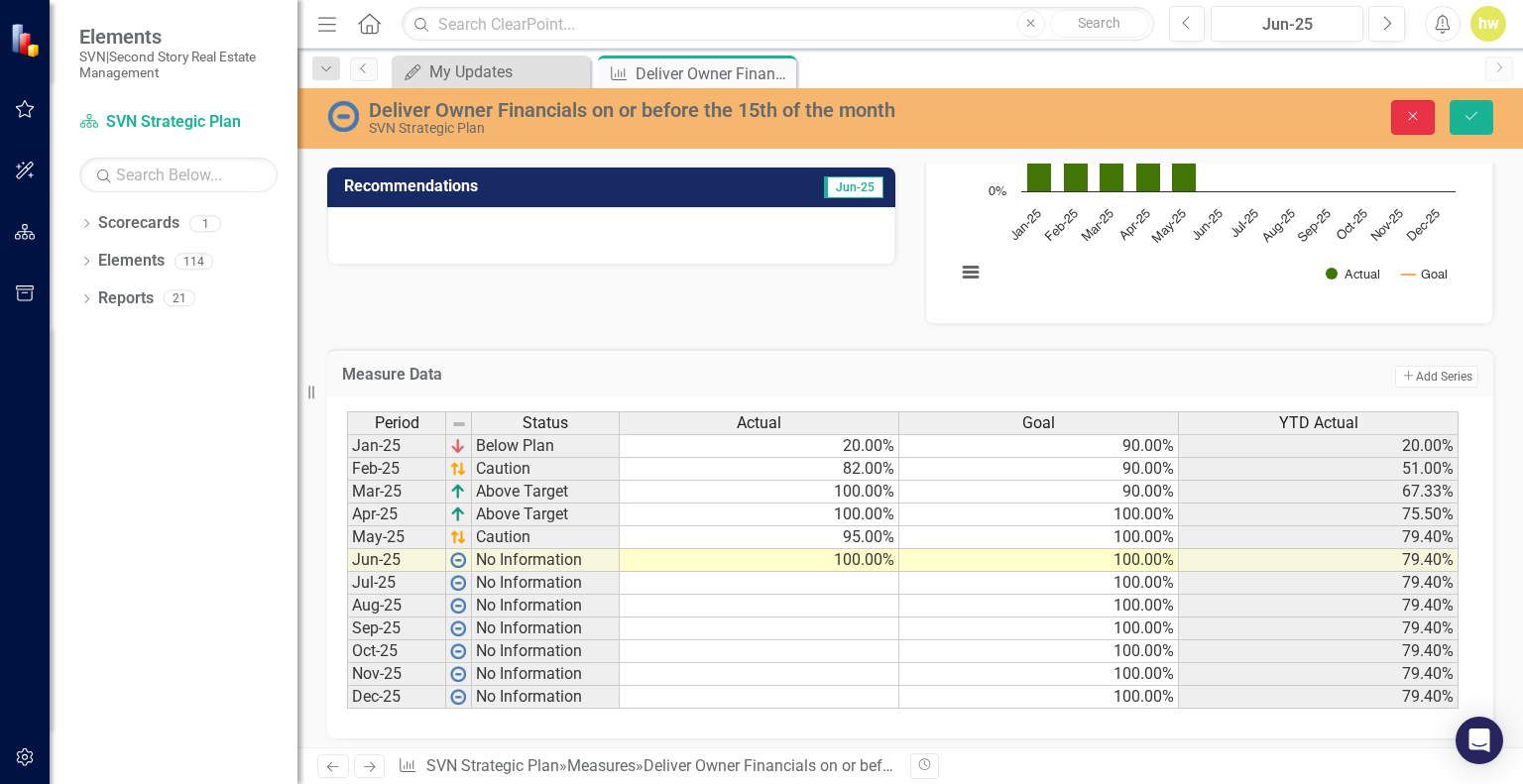 click on "Close" at bounding box center (1413, 116) 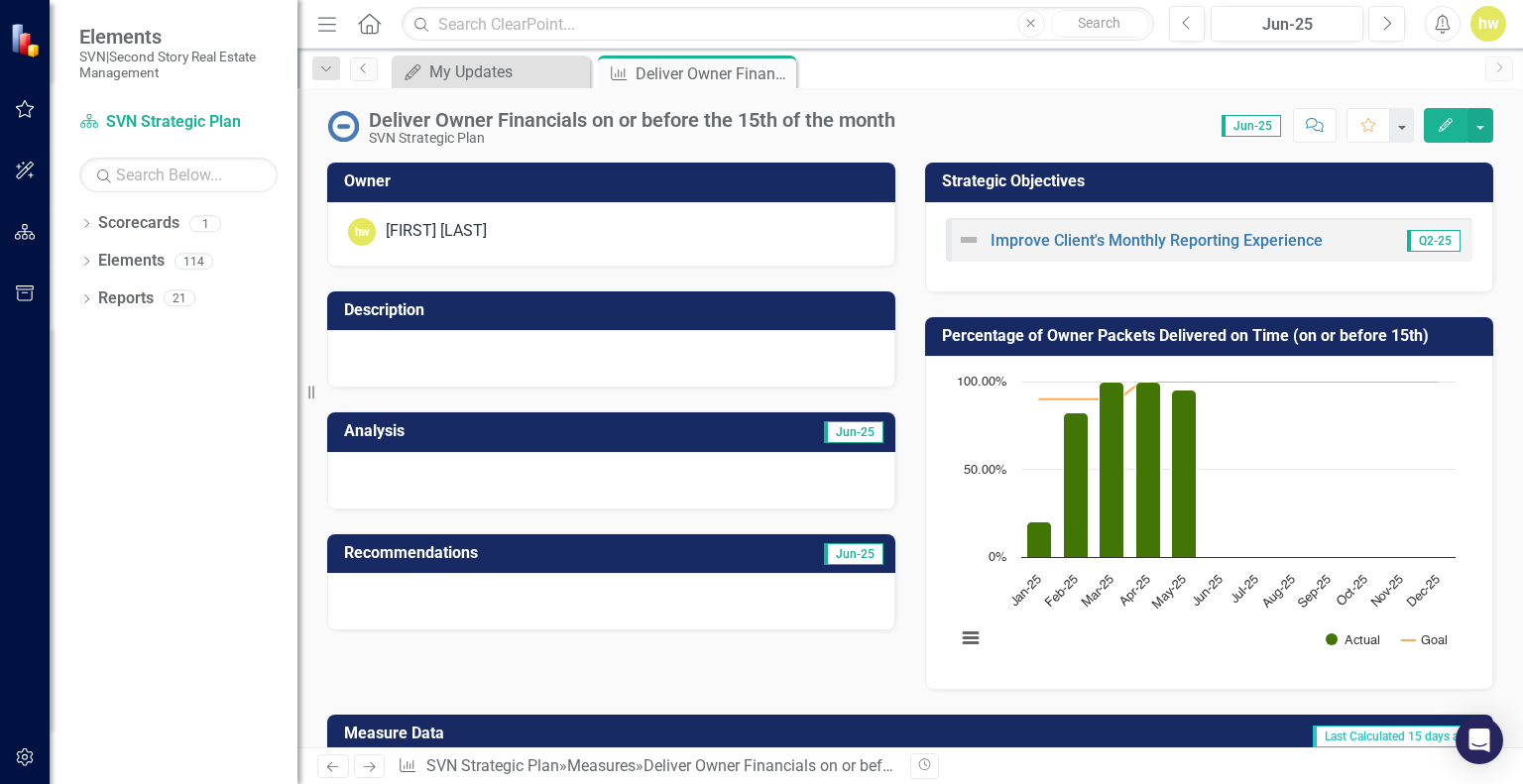 scroll, scrollTop: 0, scrollLeft: 0, axis: both 